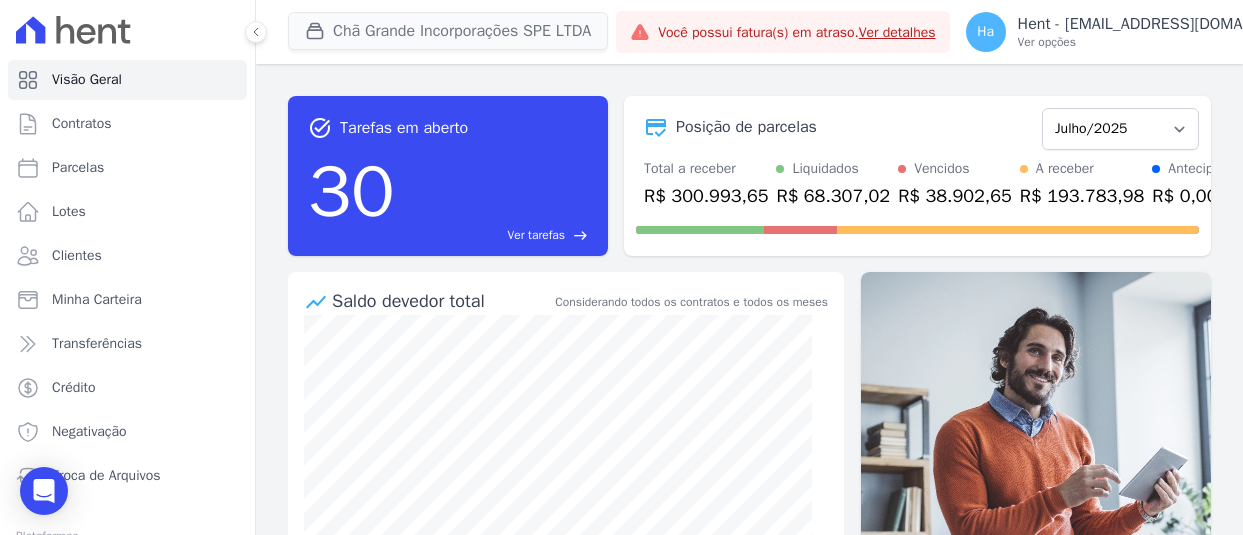 scroll, scrollTop: 0, scrollLeft: 0, axis: both 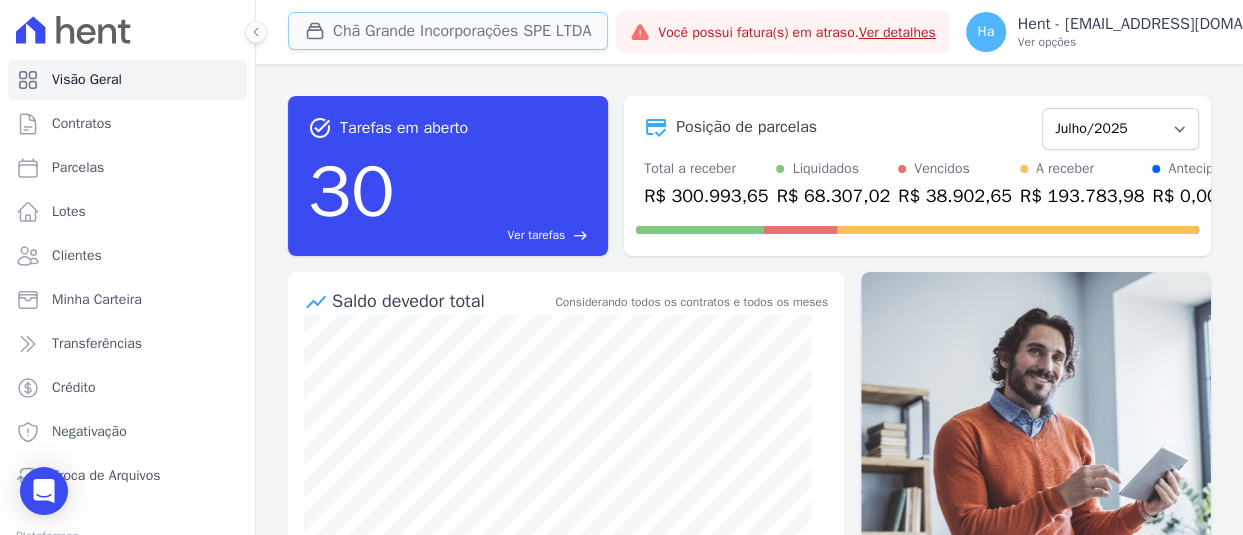 type 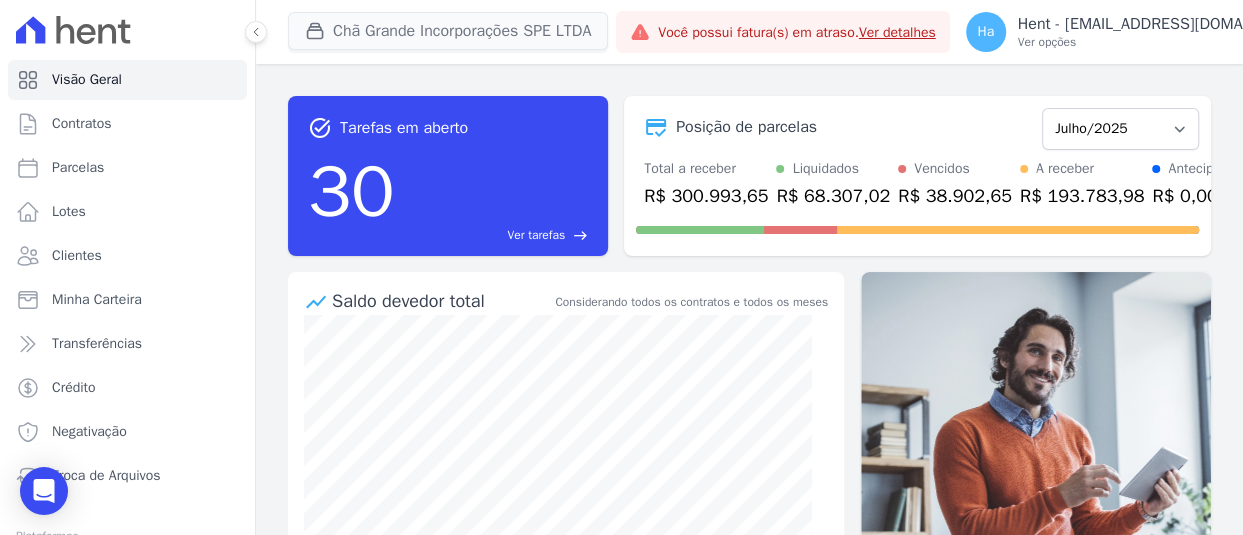 click on "Chã Grande Incorporações SPE LTDA" at bounding box center [448, 31] 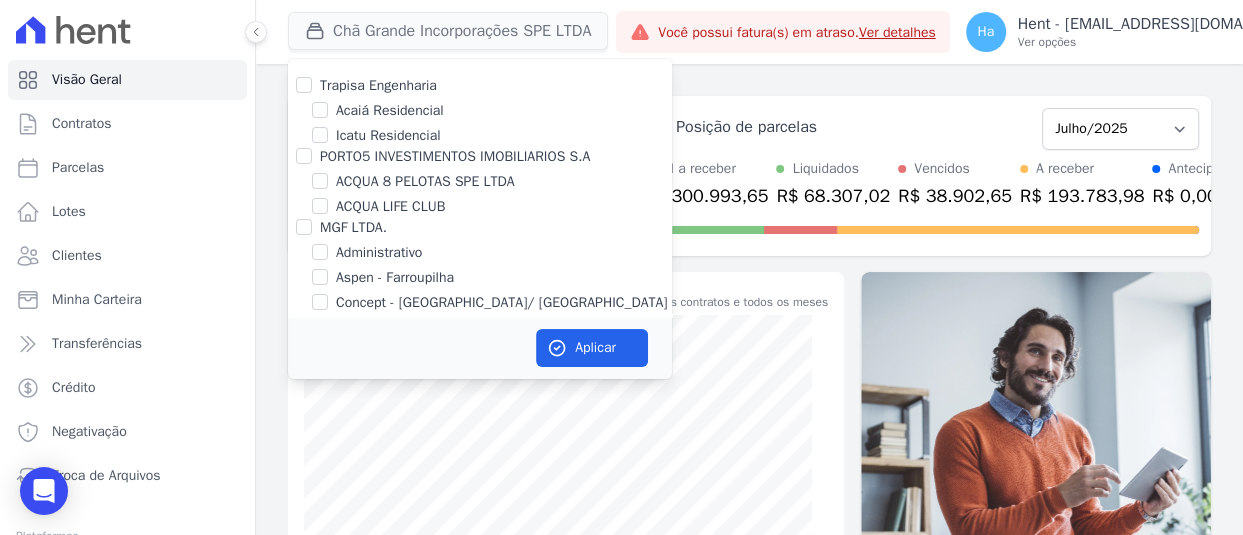 scroll, scrollTop: 13109, scrollLeft: 0, axis: vertical 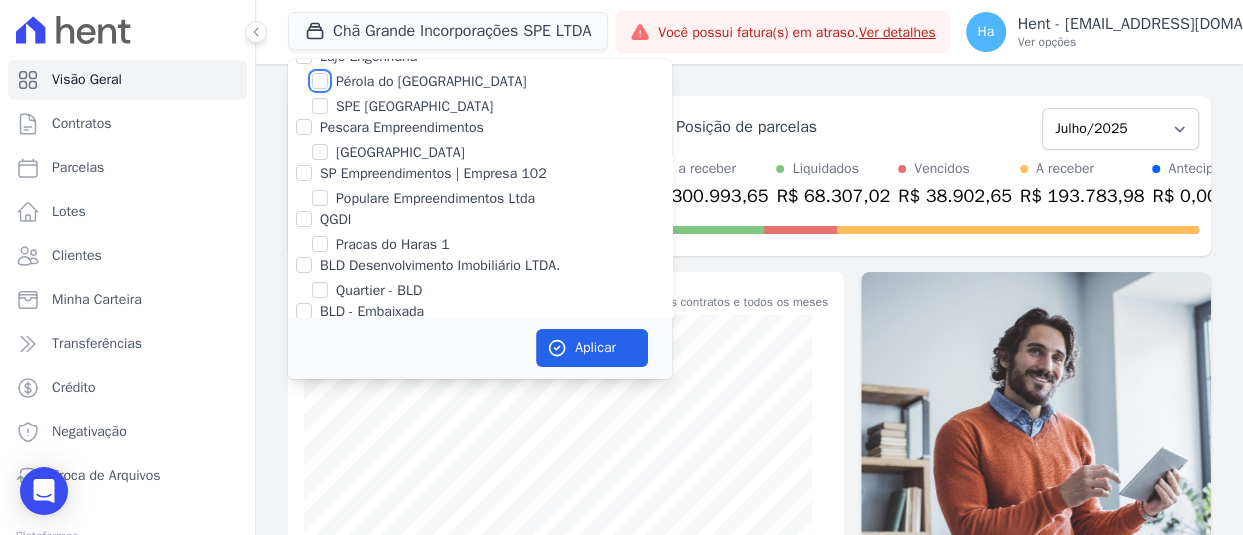 click on "Pérola do [GEOGRAPHIC_DATA]" at bounding box center [320, 81] 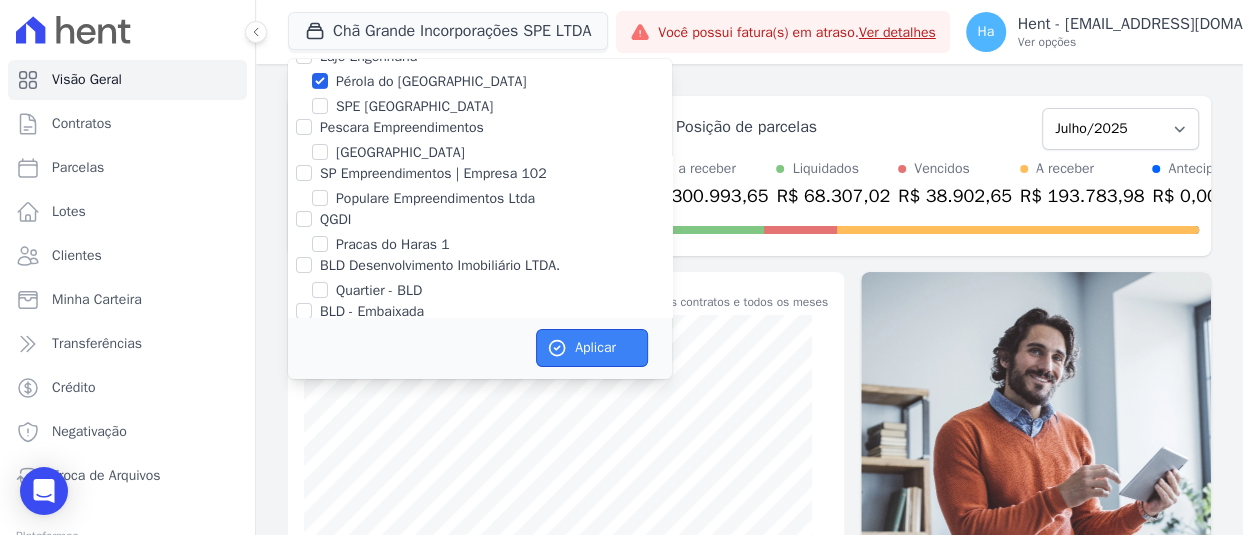 click on "Aplicar" at bounding box center [592, 348] 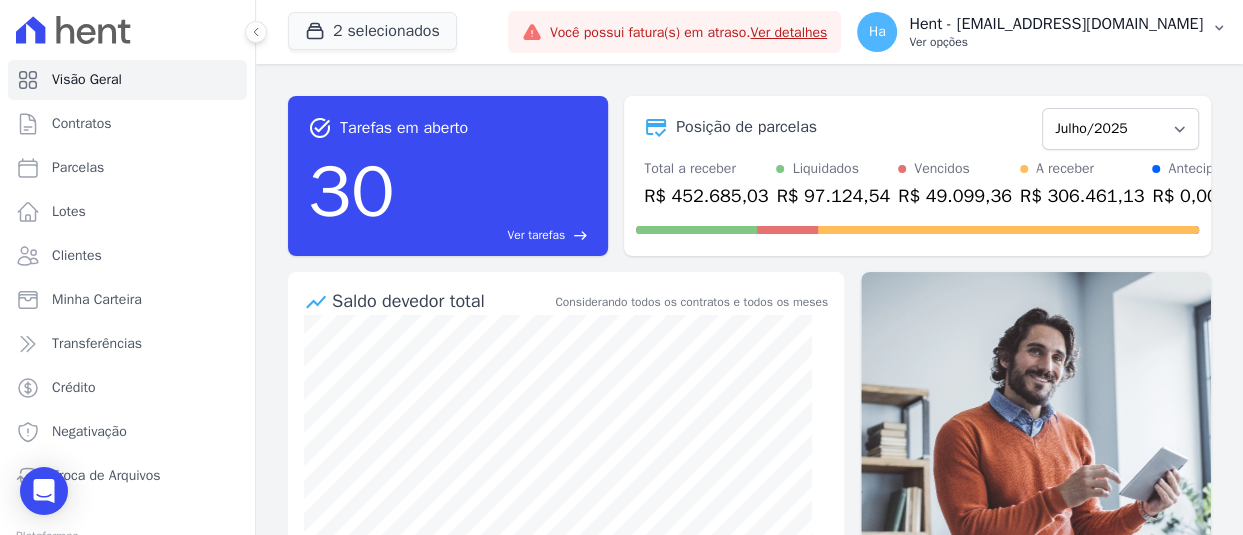 click on "Hent -  [EMAIL_ADDRESS][DOMAIN_NAME]" at bounding box center (1056, 24) 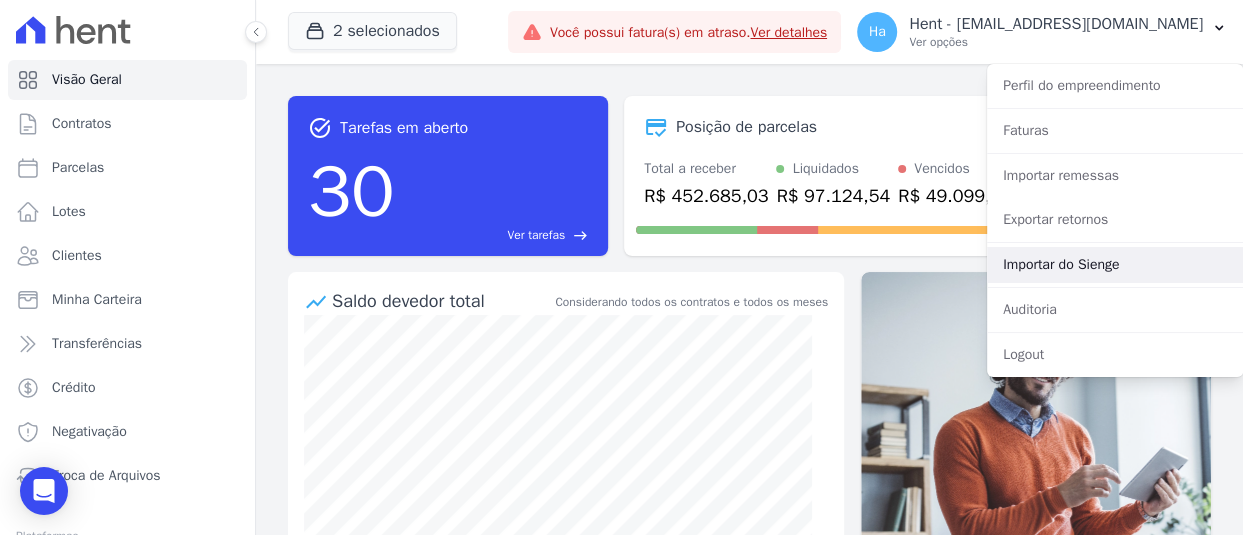 click on "Importar do Sienge" at bounding box center (1115, 265) 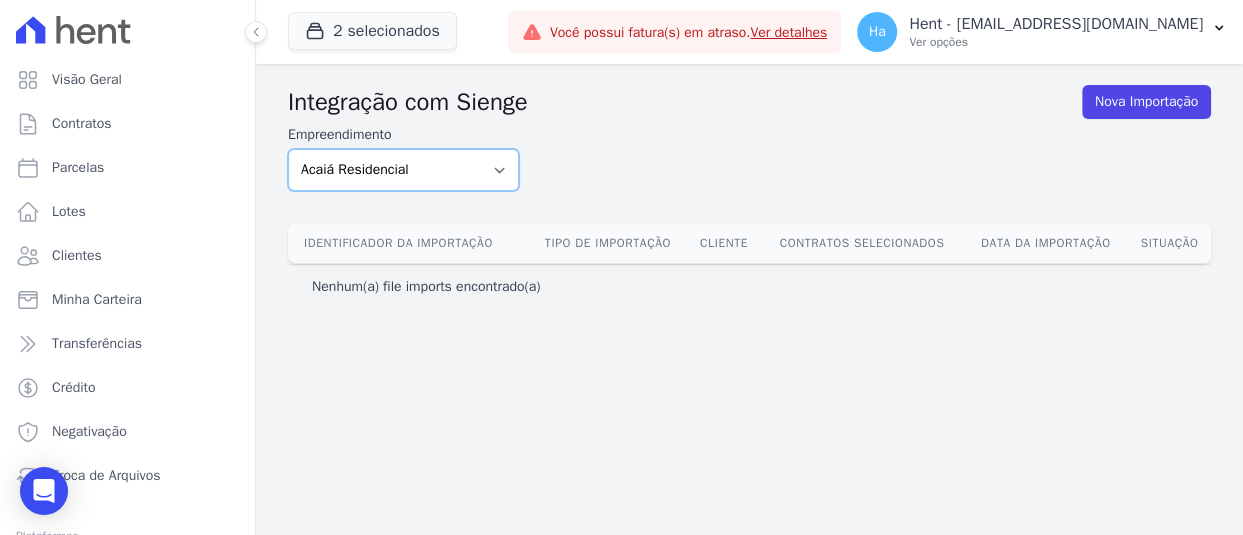 select on "74c07151-993f-4351-97ef-4034bad78f54" 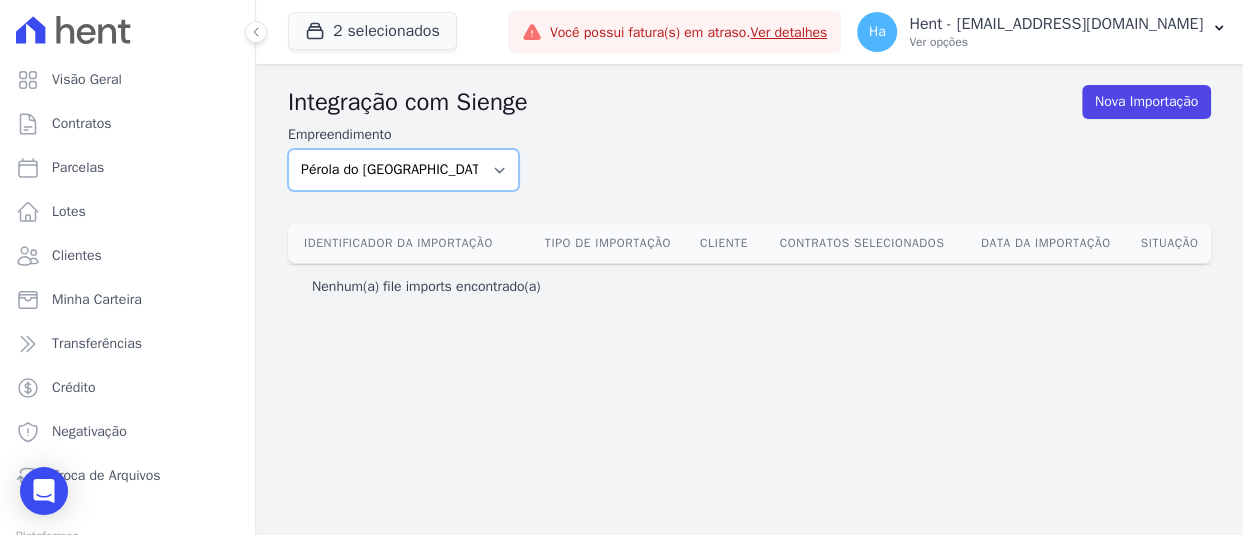 click on "Acaiá Residencial
ACQUA 8 PELOTAS SPE LTDA
ACQUA LIFE CLUB
Administrativo
AGILE ELOI MENDES SPE SA
Agile Pavican São Lourenço - Loteadores
Agile Pavican São Lourenço SPE LTDA
AGUAS DE GUANABARA INCORPORACAO IMOBILIARIA SPE LTDA
AGUAS DO ALVORADA INCORPORACAO IMOBILIARIA SPE LTDA
AJMC Empreendimentos
Alameda dos Ipês
Aldeia Smart
Alexandria Condomínios
Alfenense Negócios Imobiliários
Amaré Arpoador
Amazon Residence Construtora LTDA
ANANINDEUA 01 INCORPORACAO IMOBILIARIA SPE LTDA
AQUARELA CITY INCORPORACAO IMOBILIARIA LTDA
Arcos Itaquera
Areias do Planalto
Areias do Planalto - Interno
Aroka Incorporadora e Administradora LTDA.
ARTE VILA MATILDE
Art Prime - Irajá
Arty Park - Gravatai
Arty Park - JPI
ARVO HOME CLUB - SOLICASA
Aspen - Farroupilha
Audace Home Studio
Audace Mondeo
Aurora
Aurora  II - LBA
Aurora I - LBA
Aviva Monet
BAHAMAS EAST VILLAGE
Baia Formosa Parque
Be Deodoro
Be Deodoro Empreendimento Imobiliário LTDA." at bounding box center (403, 170) 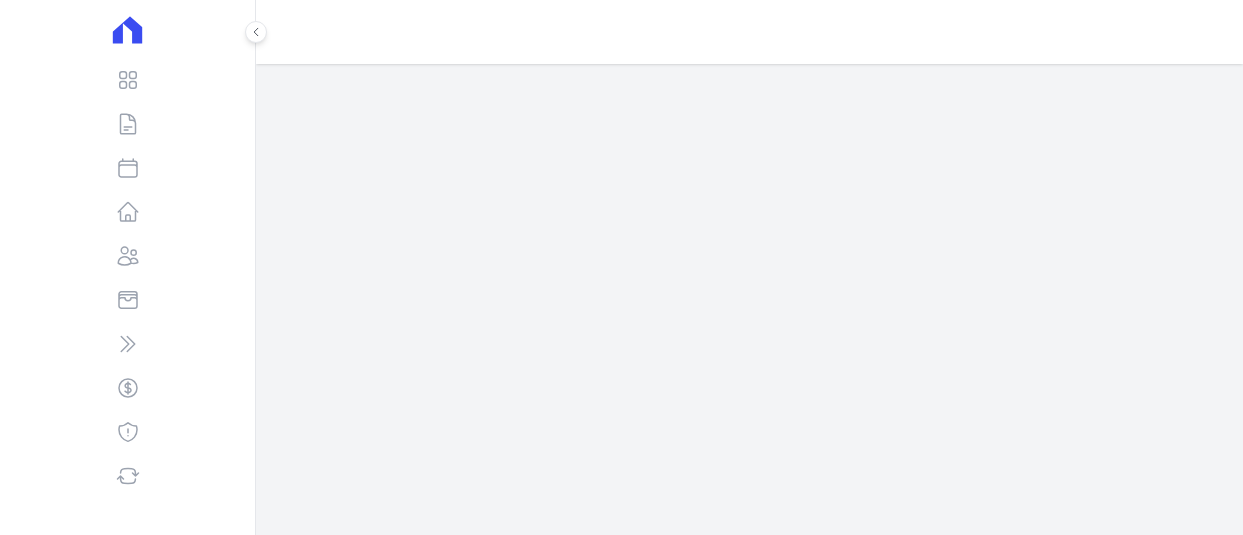 scroll, scrollTop: 0, scrollLeft: 0, axis: both 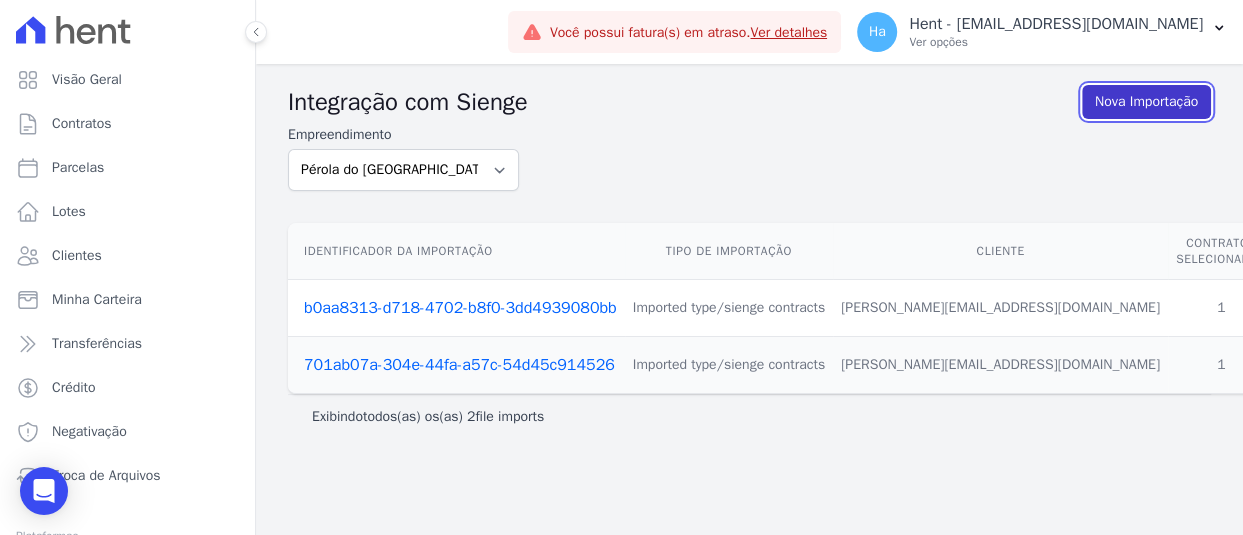 click on "Nova Importação" at bounding box center [1146, 102] 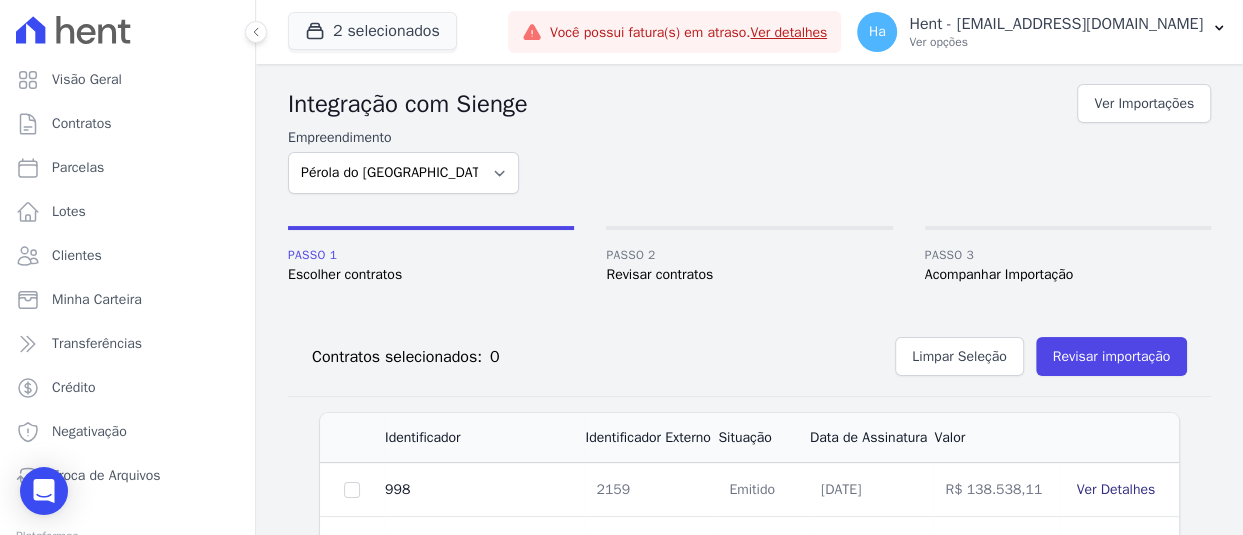 click on "Ver Detalhes" at bounding box center (1115, 489) 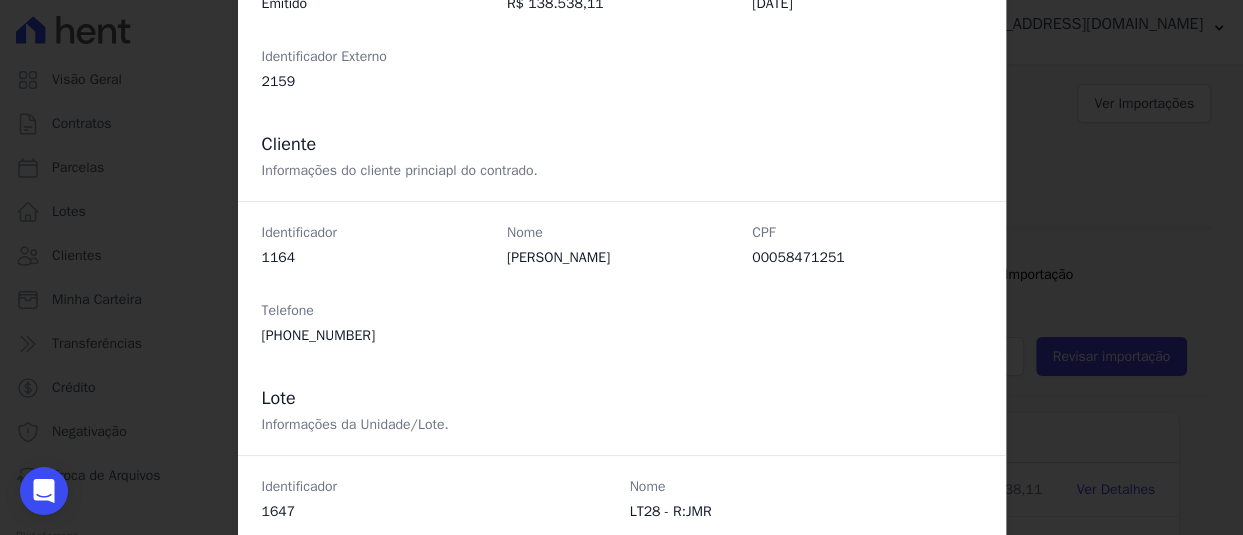 scroll, scrollTop: 230, scrollLeft: 0, axis: vertical 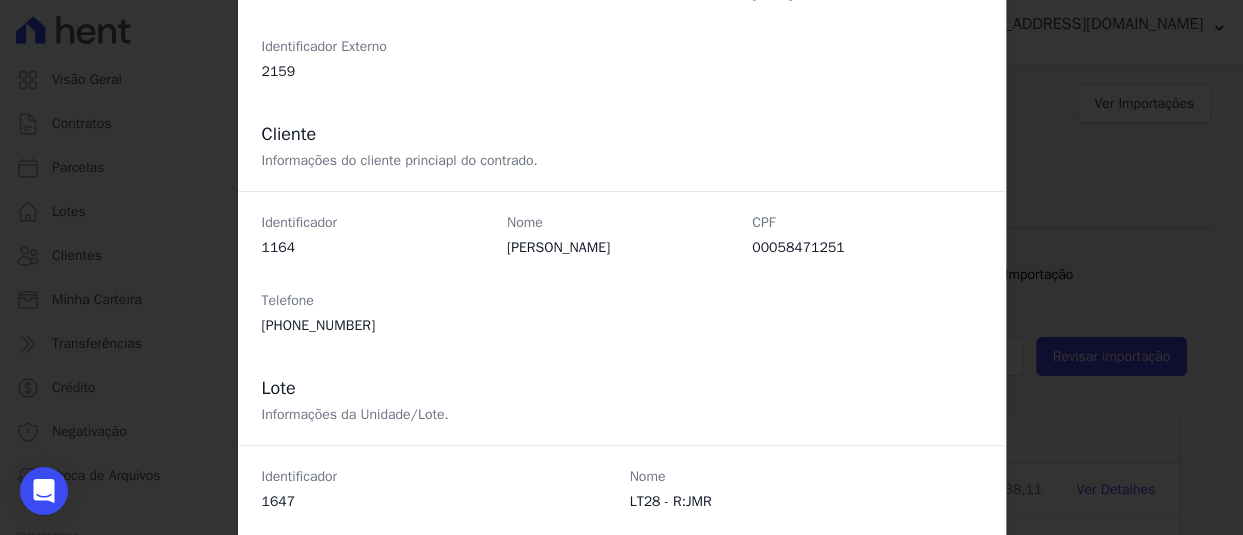 drag, startPoint x: 624, startPoint y: 505, endPoint x: 709, endPoint y: 498, distance: 85.28775 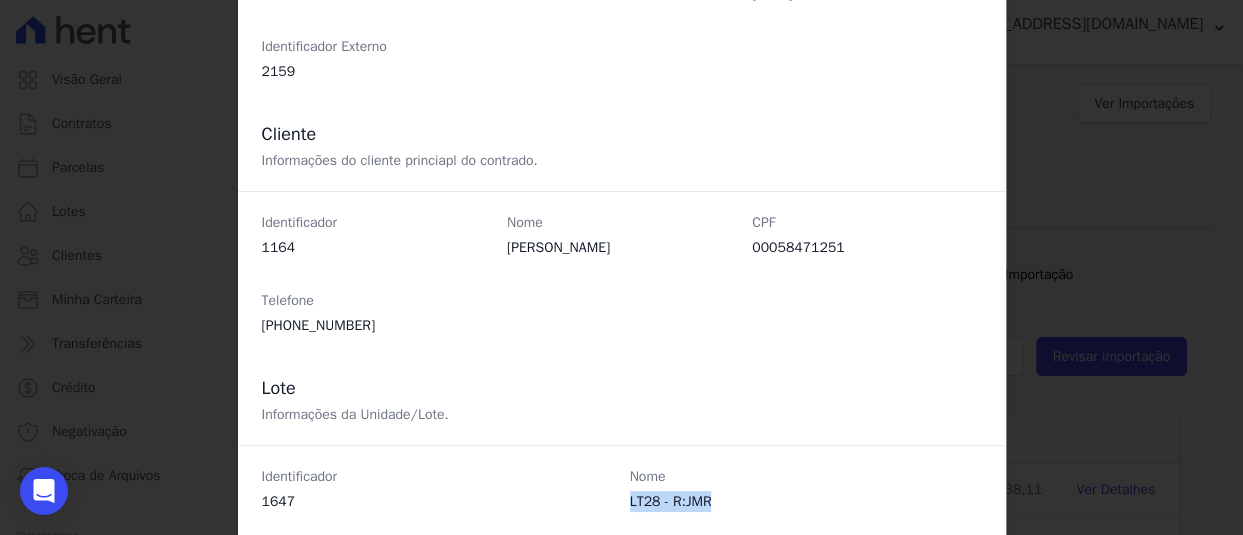 drag, startPoint x: 620, startPoint y: 498, endPoint x: 725, endPoint y: 513, distance: 106.06602 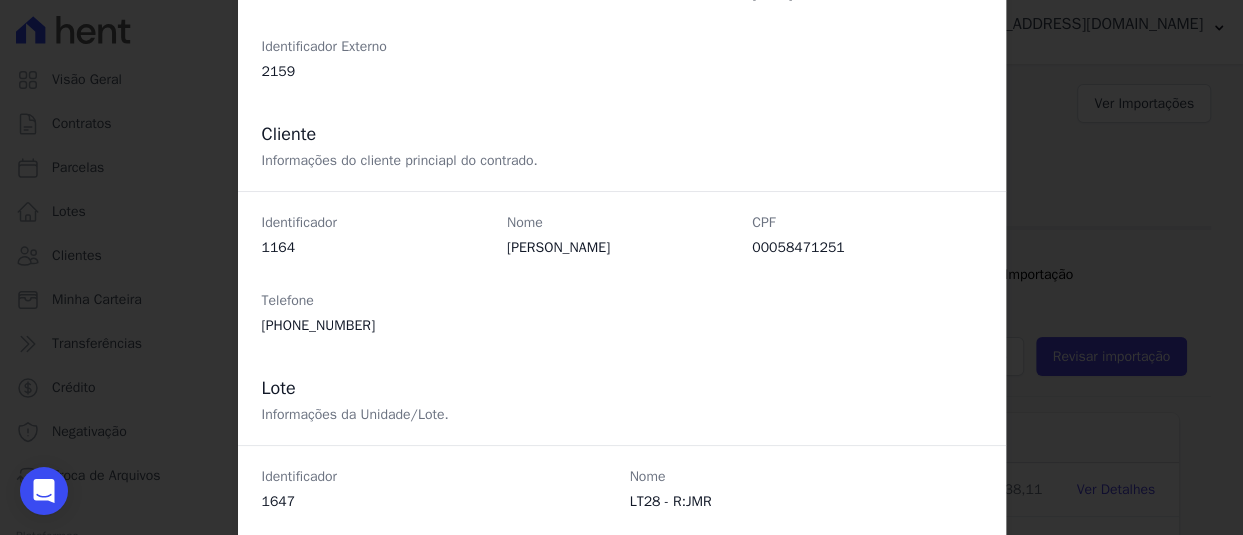 click on "Contrato Detalhamento do contrato registrado na base Sienge.
Identificador 998
Número 28/02/JMR
Tipo de Correção Mensal
Situação Emitido
Valor R$ 138.538,11
Data de Assinatura 17/07/2025
Identificador Externo 2159
Cliente Informações do cliente princiapl do contrado.
Identificador 1164
Nome MARCOS PITEIRA BARRADAS
CPF 00058471251
Telefone (091)981398960
Lote Informações da Unidade/Lote.
Identificador 1647
Nome LT28 - R:JMR" at bounding box center [621, 267] 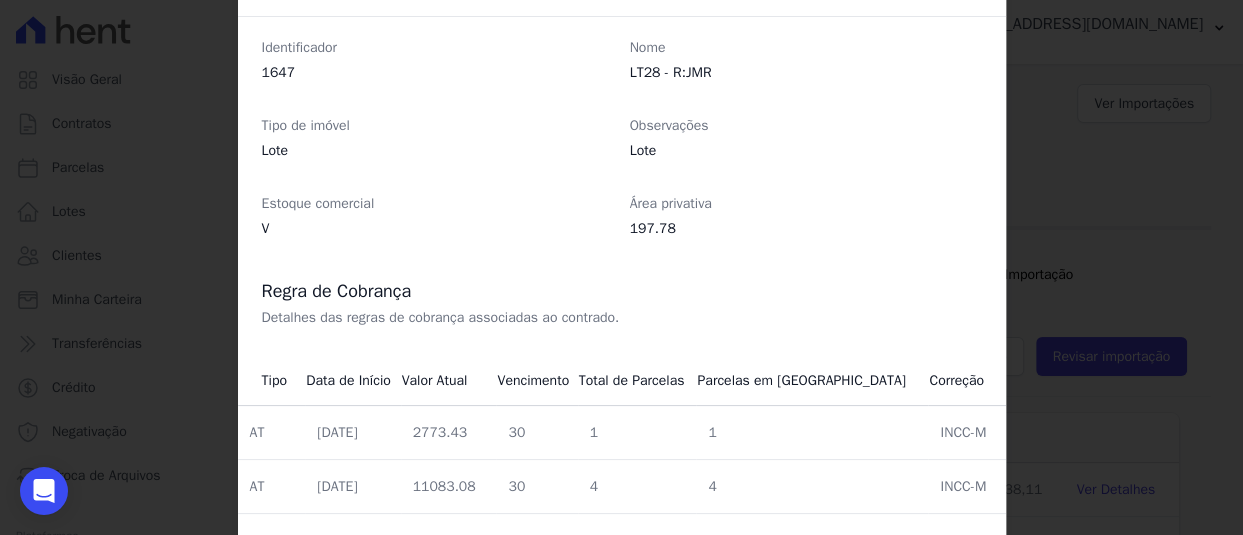 scroll, scrollTop: 744, scrollLeft: 0, axis: vertical 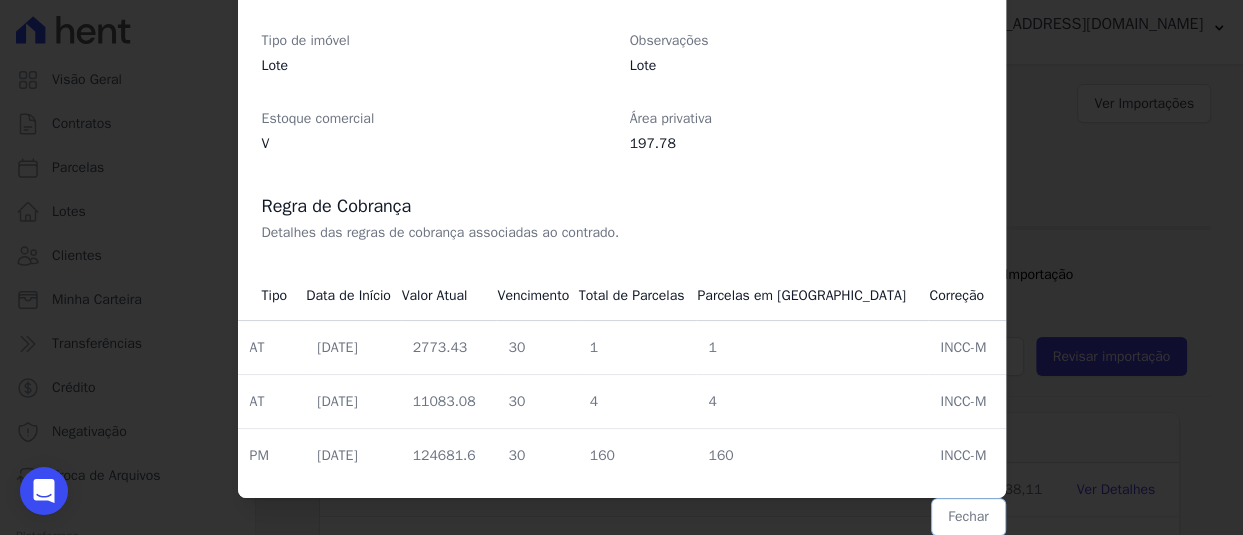 click on "Fechar" at bounding box center (968, 517) 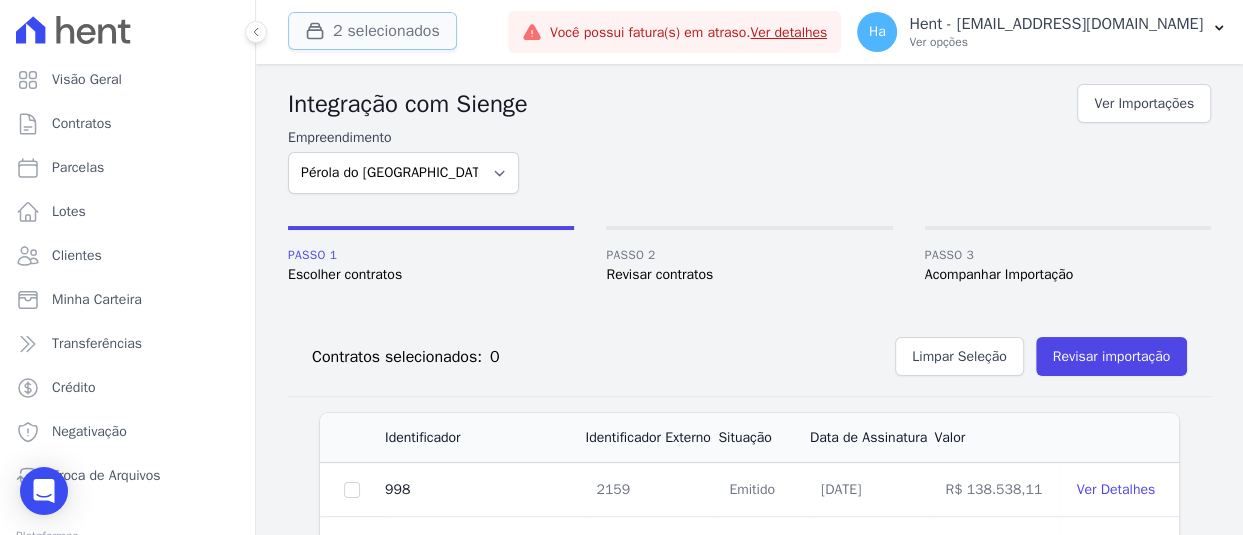 click on "2 selecionados" at bounding box center [372, 31] 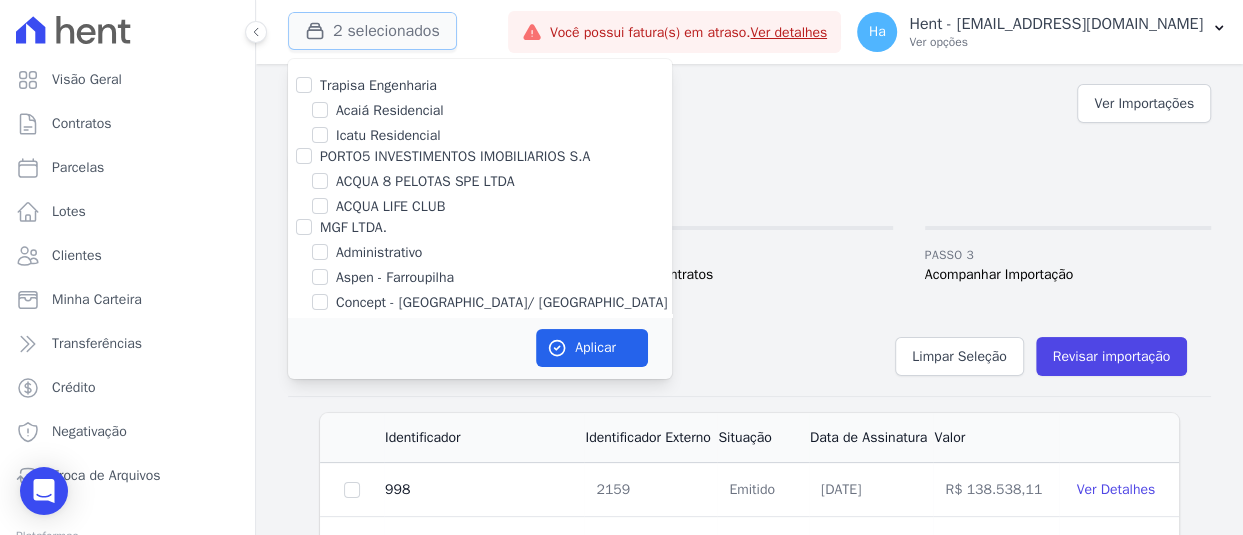 type 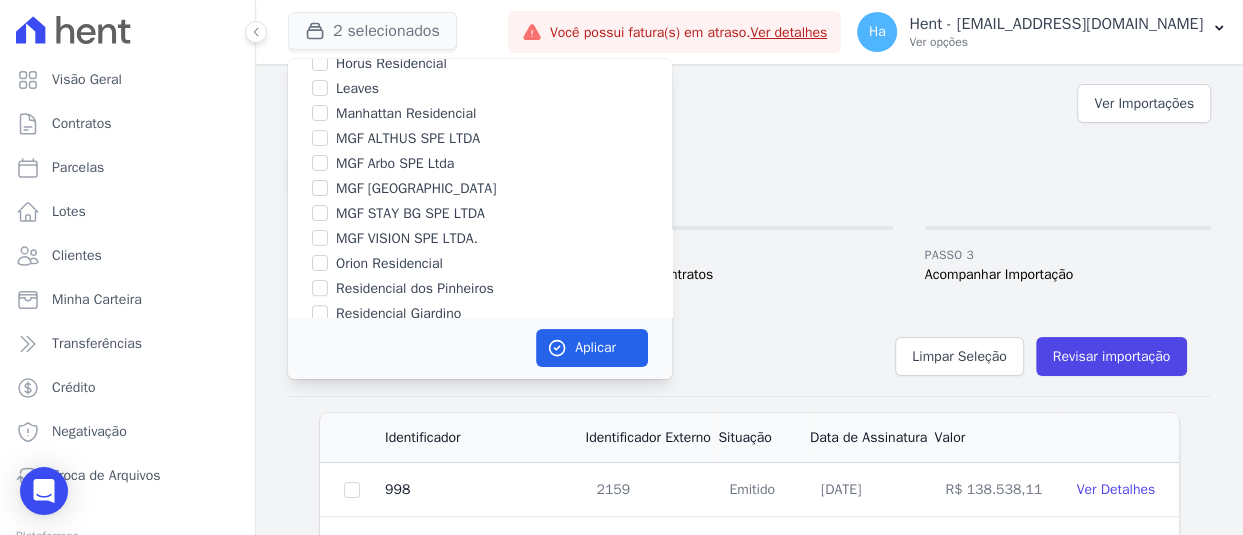 scroll, scrollTop: 2456, scrollLeft: 0, axis: vertical 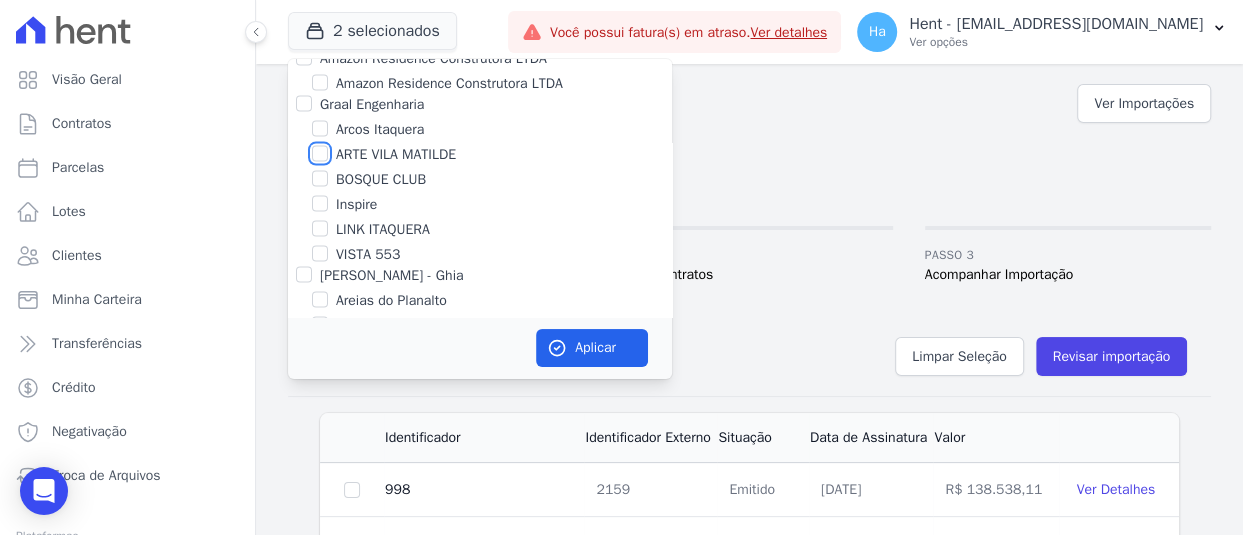 click on "ARTE VILA MATILDE" at bounding box center (320, 154) 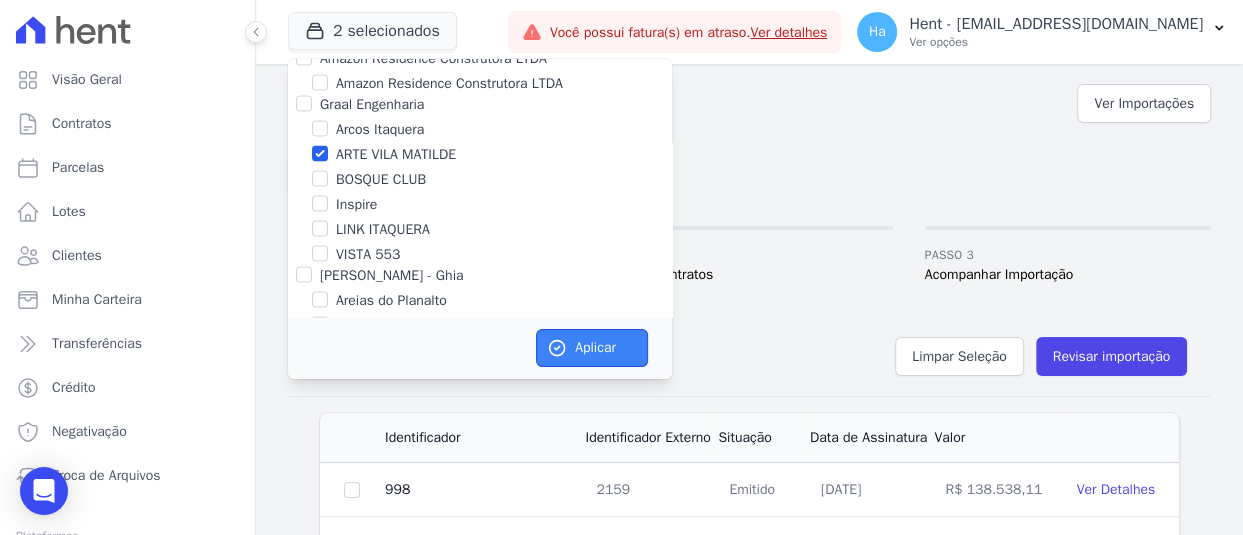 click on "Aplicar" at bounding box center (592, 348) 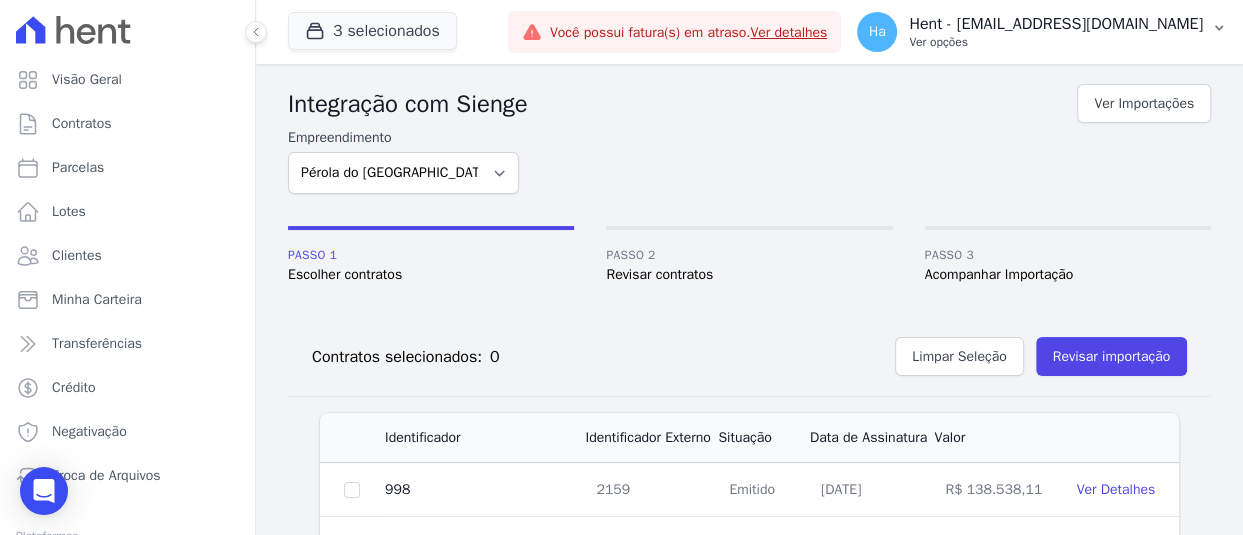 click on "Hent -  [EMAIL_ADDRESS][DOMAIN_NAME]" at bounding box center [1056, 24] 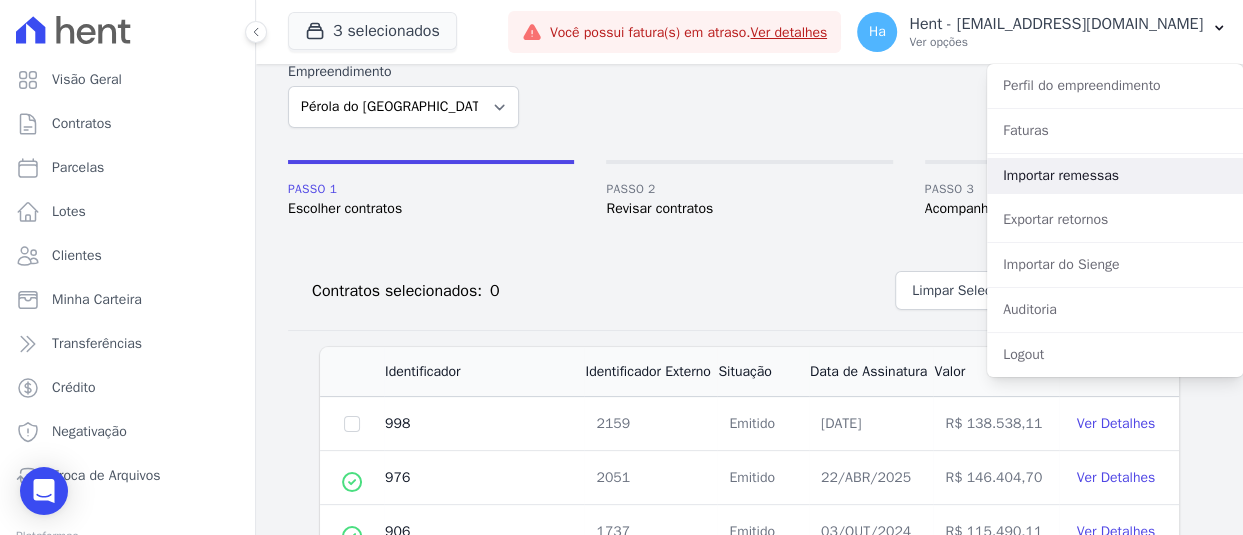 scroll, scrollTop: 200, scrollLeft: 0, axis: vertical 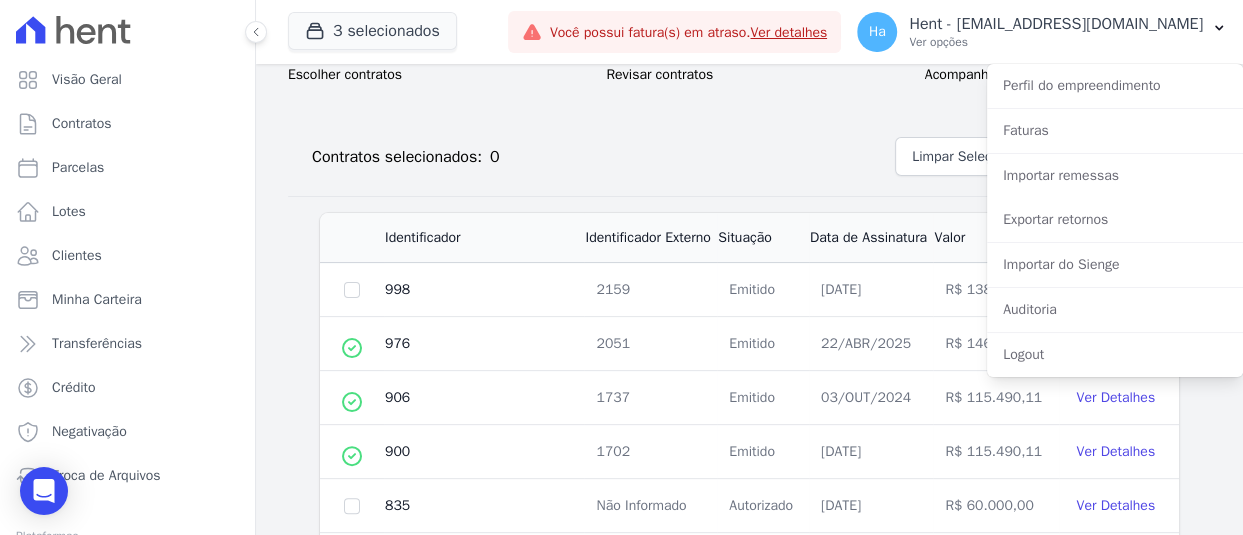click on "Contratos selecionados:
0
Limpar Seleção
Revisar importação" at bounding box center (741, 152) 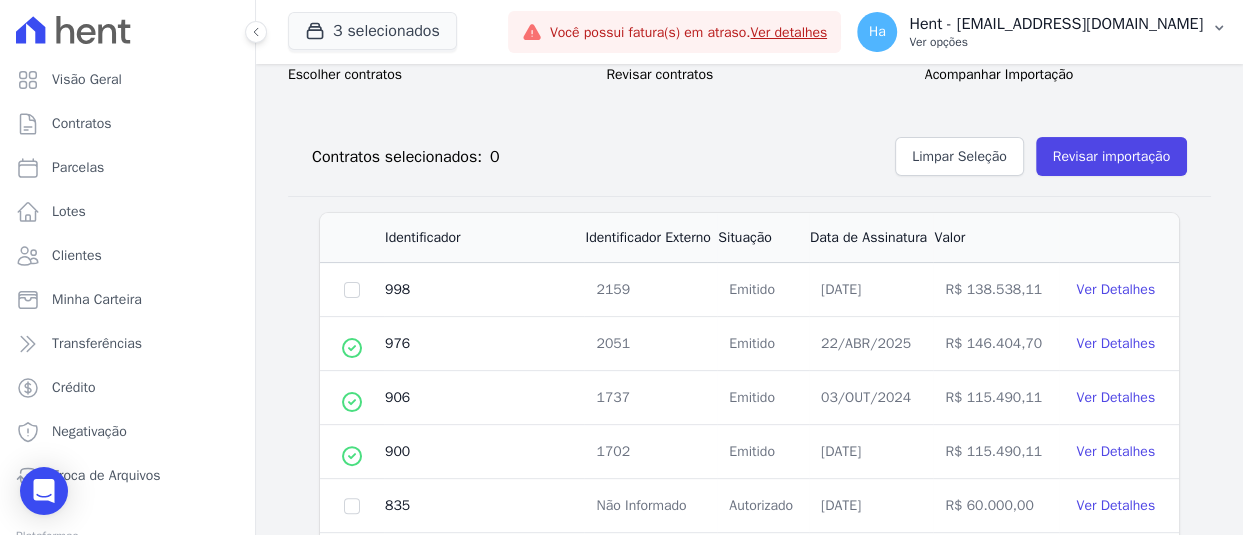 click on "Ver opções" at bounding box center (1056, 42) 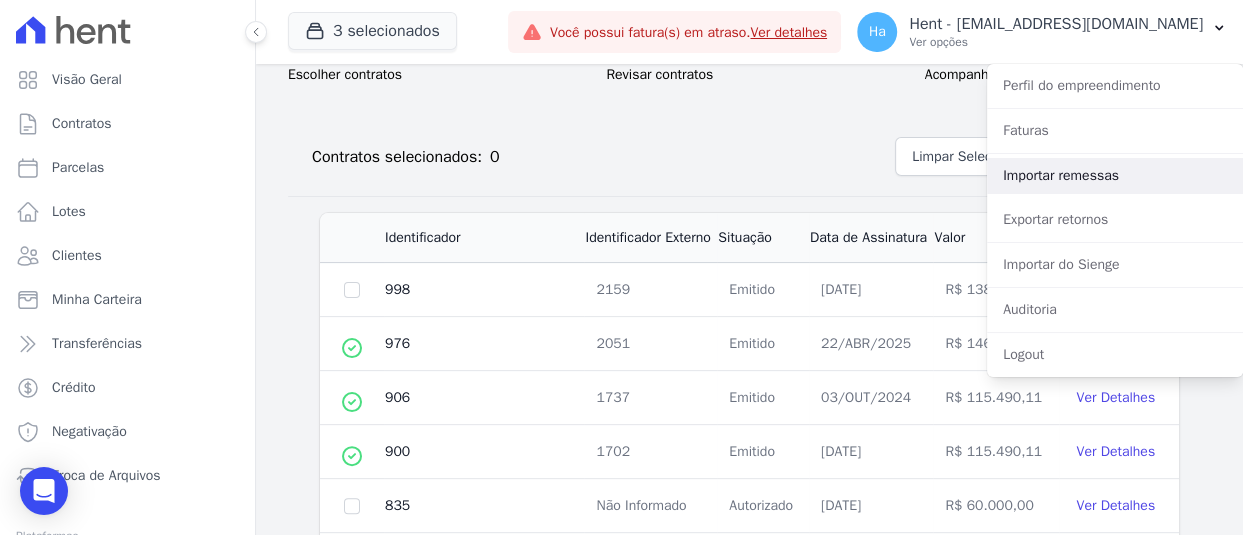 click on "Importar remessas" at bounding box center (1115, 176) 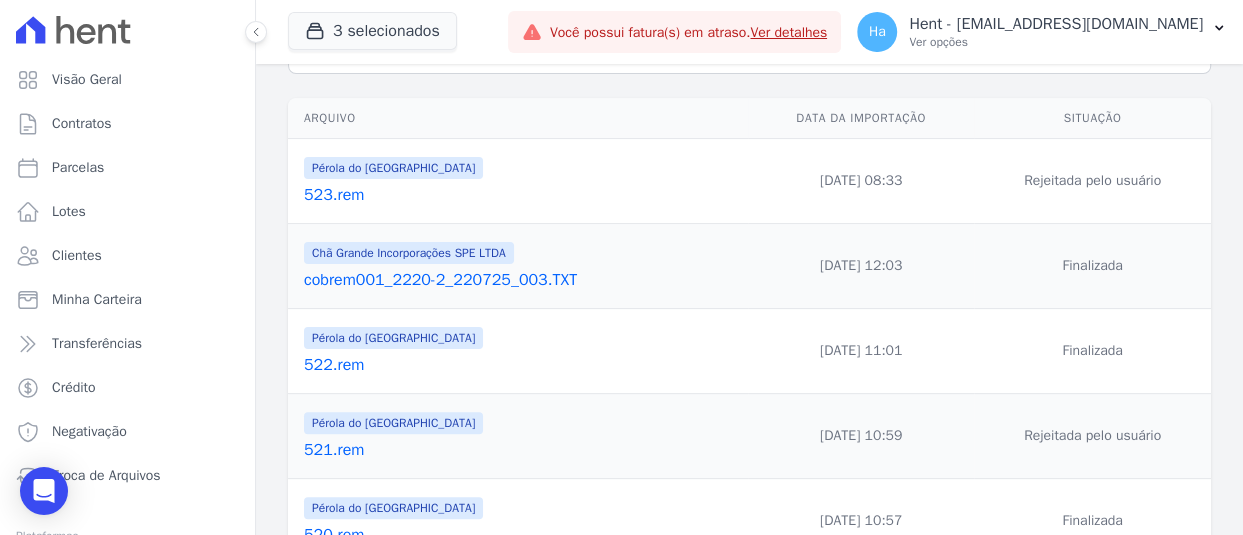 scroll, scrollTop: 300, scrollLeft: 0, axis: vertical 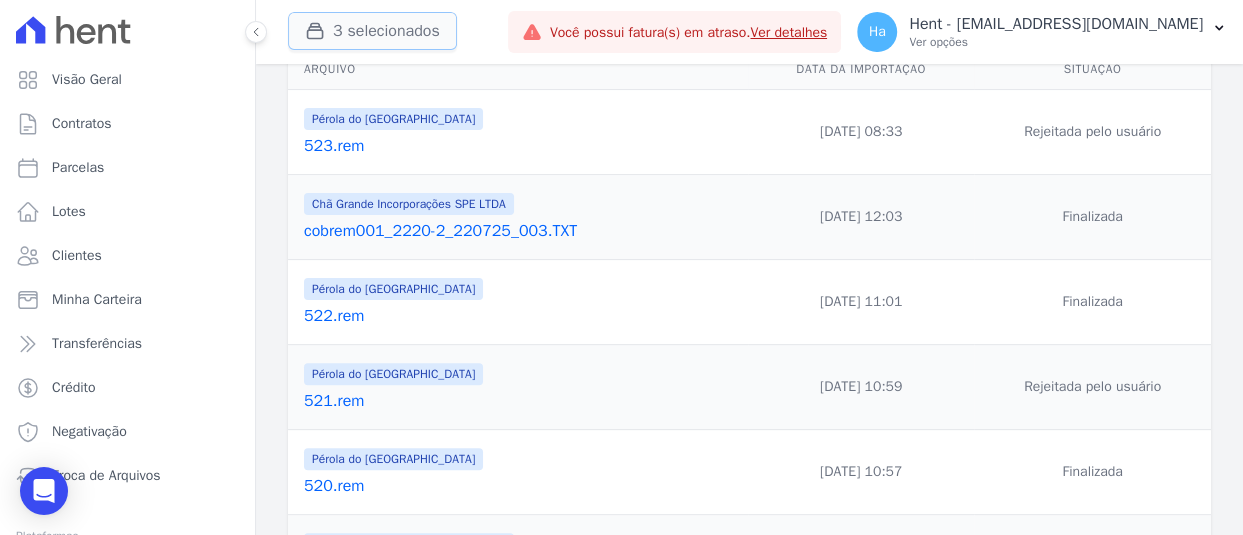 click on "3 selecionados" at bounding box center (372, 31) 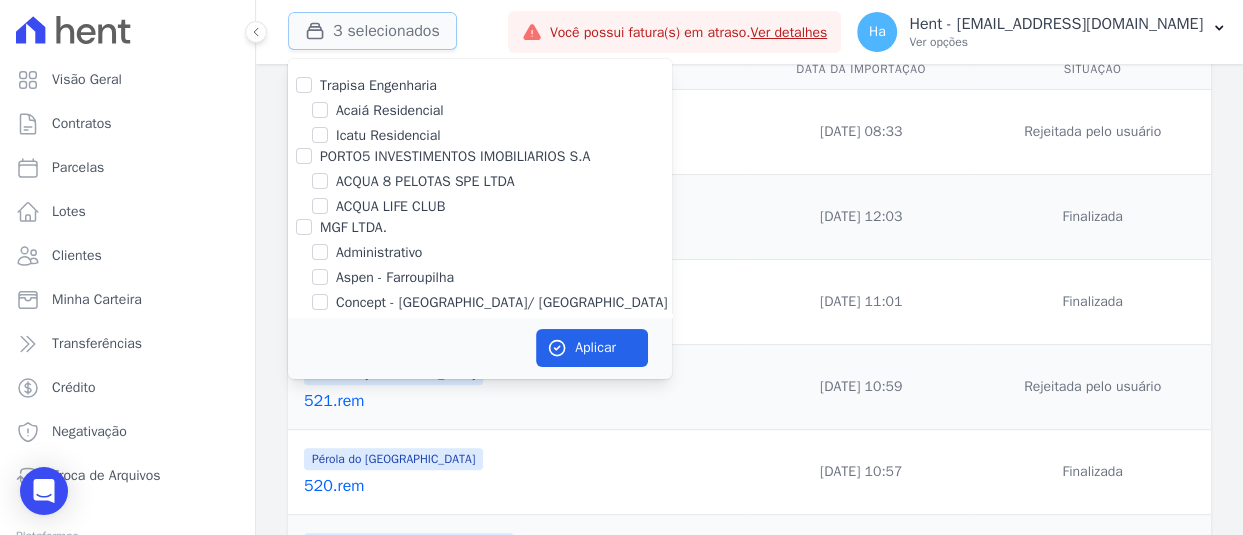type 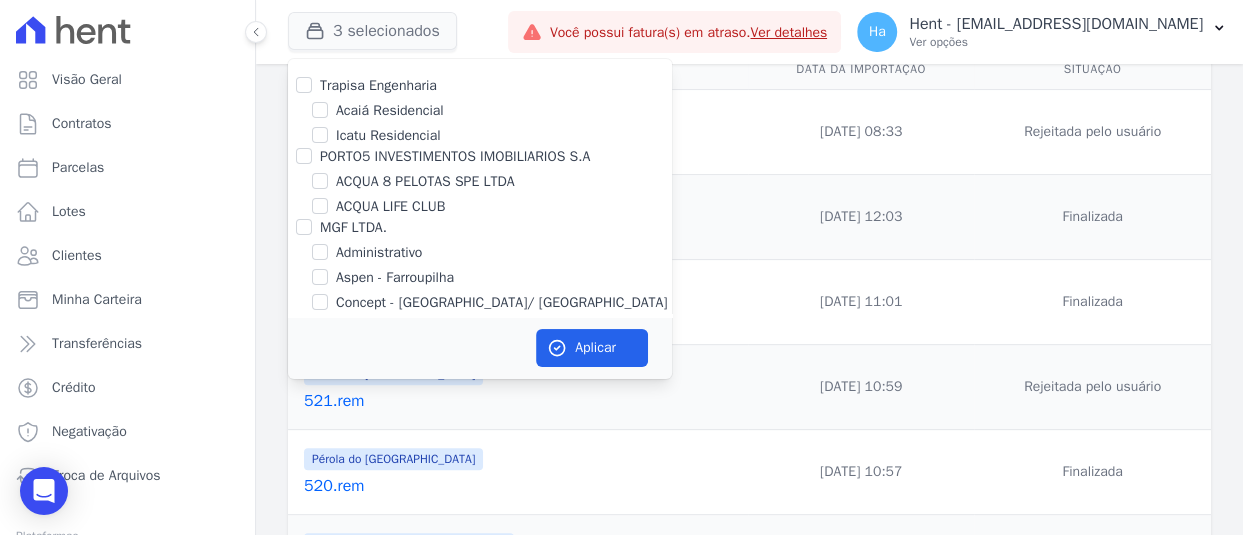 scroll, scrollTop: 2456, scrollLeft: 0, axis: vertical 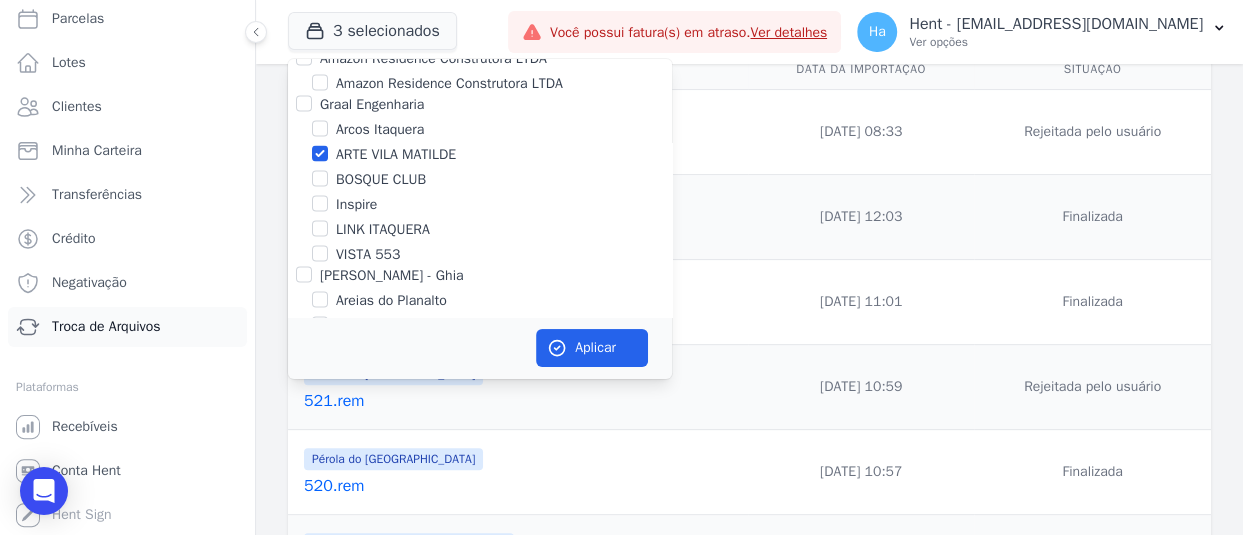 click on "Troca de Arquivos" at bounding box center (106, 327) 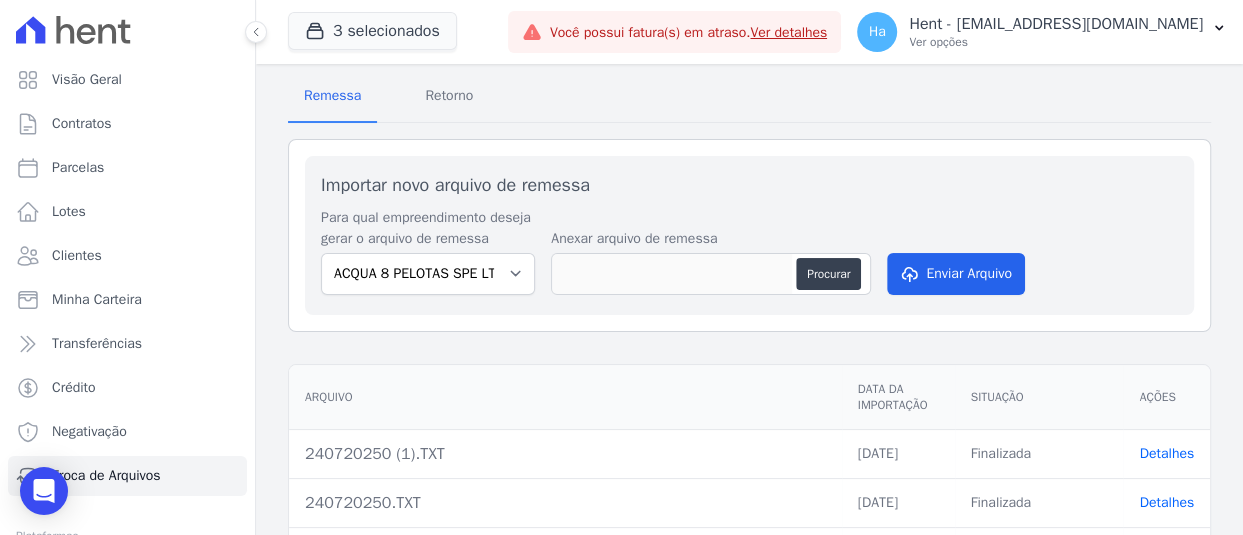 scroll, scrollTop: 200, scrollLeft: 0, axis: vertical 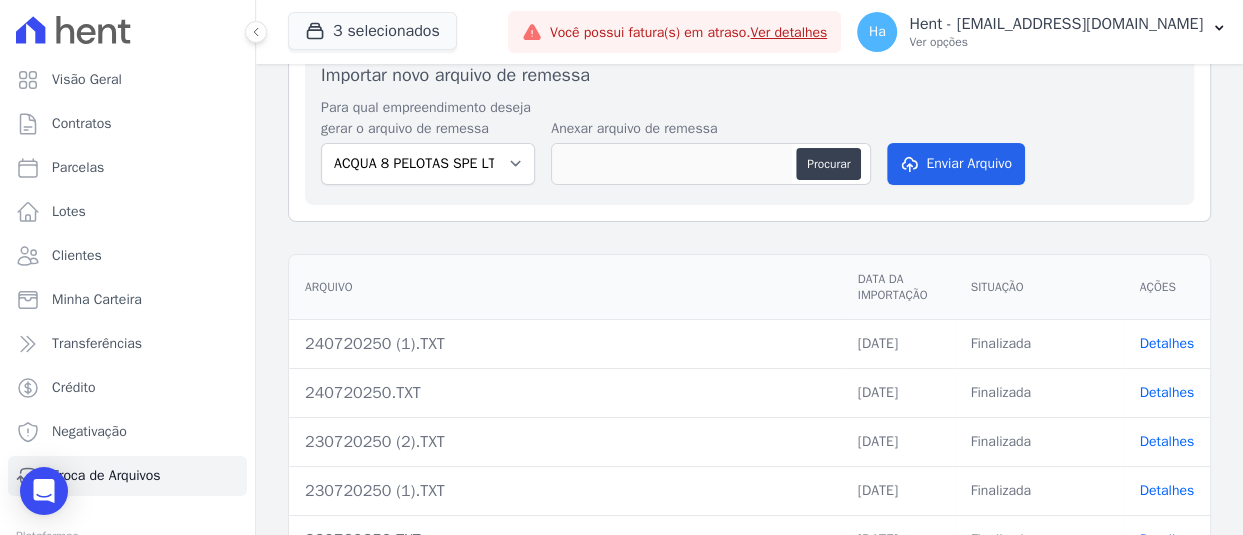 click on "Detalhes" at bounding box center (1166, 343) 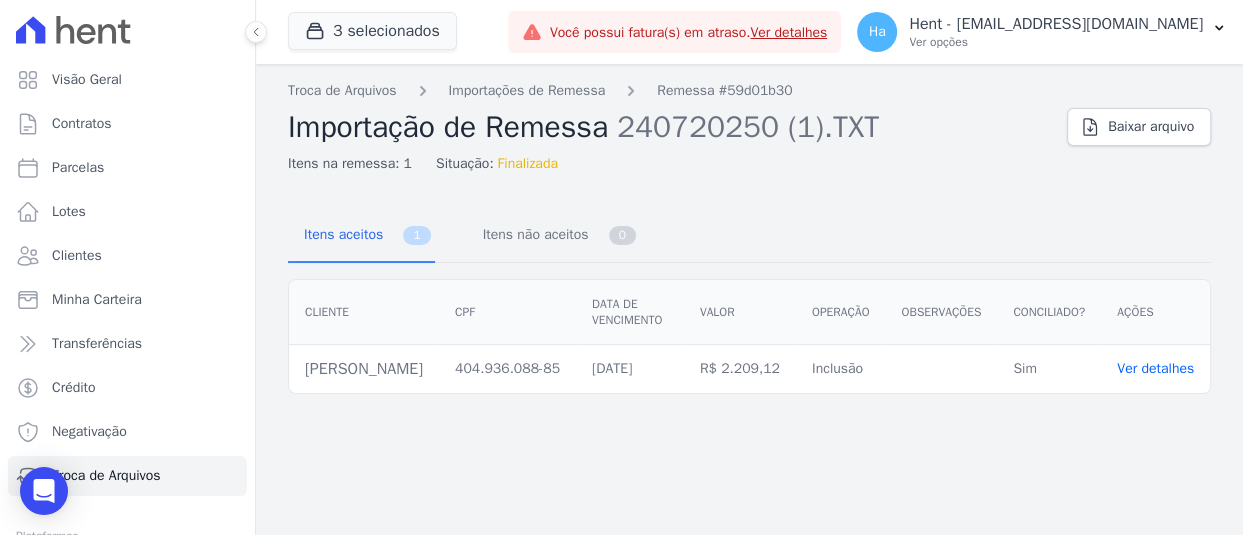 click on "Ver detalhes" at bounding box center (1155, 368) 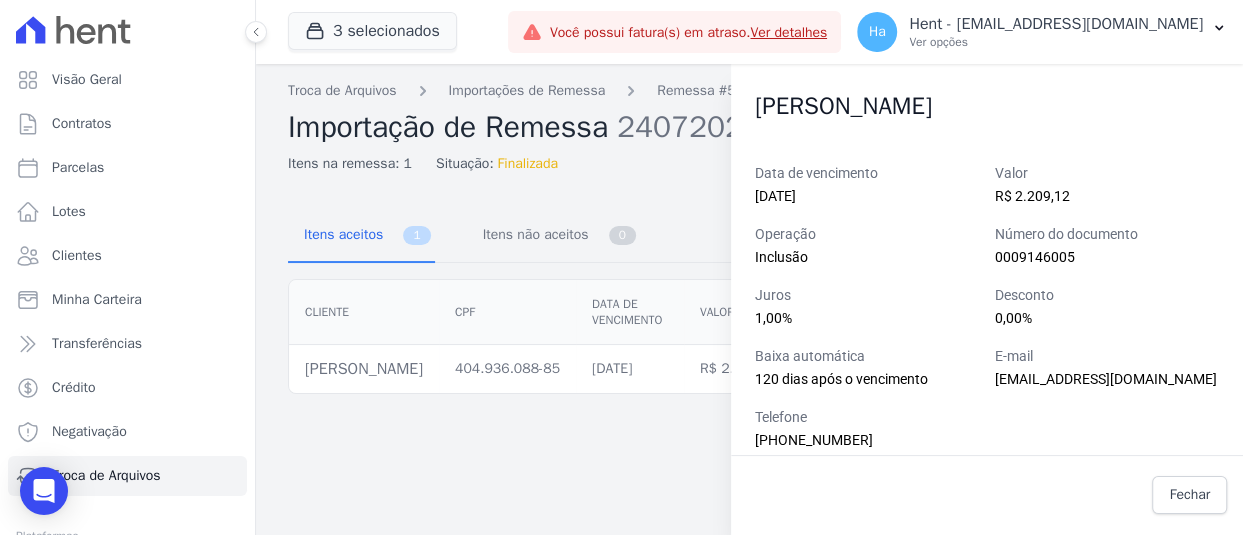 scroll, scrollTop: 59, scrollLeft: 0, axis: vertical 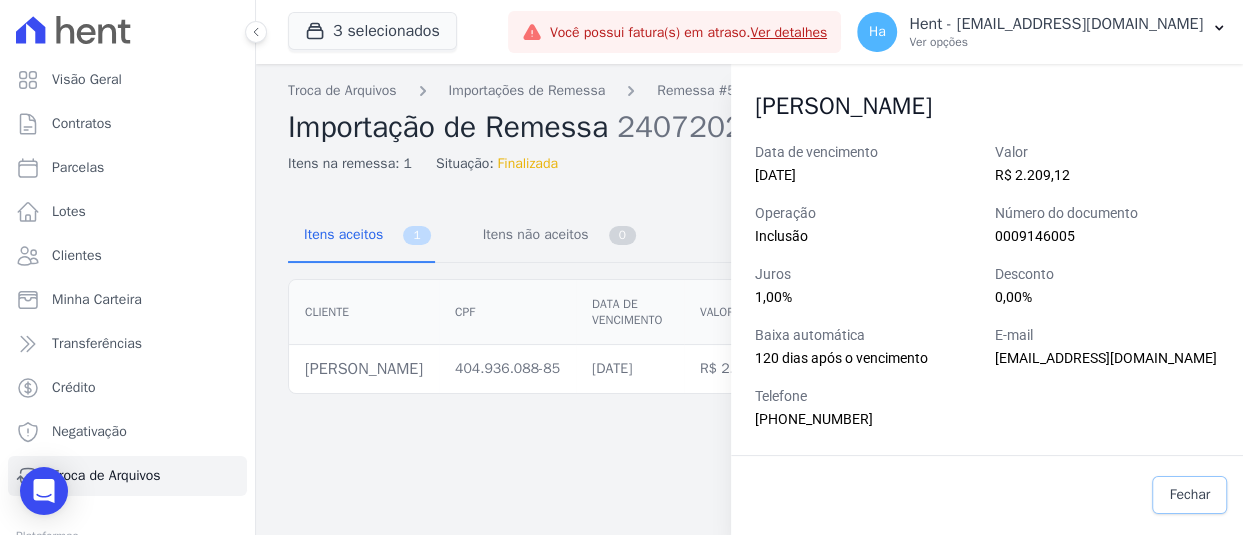 click on "Fechar" at bounding box center (1189, 495) 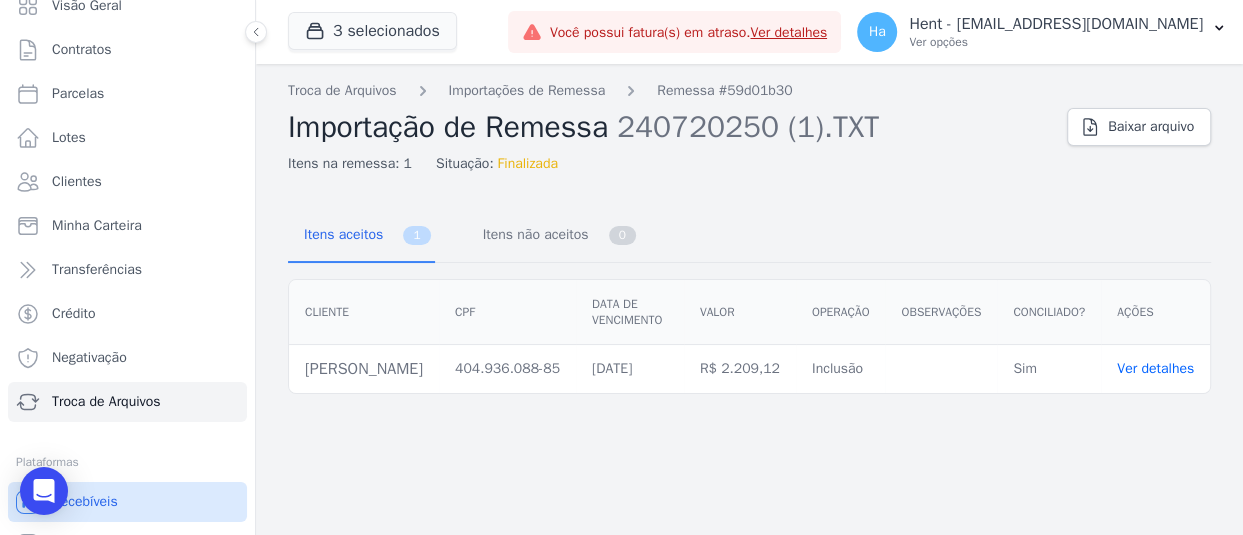 scroll, scrollTop: 149, scrollLeft: 0, axis: vertical 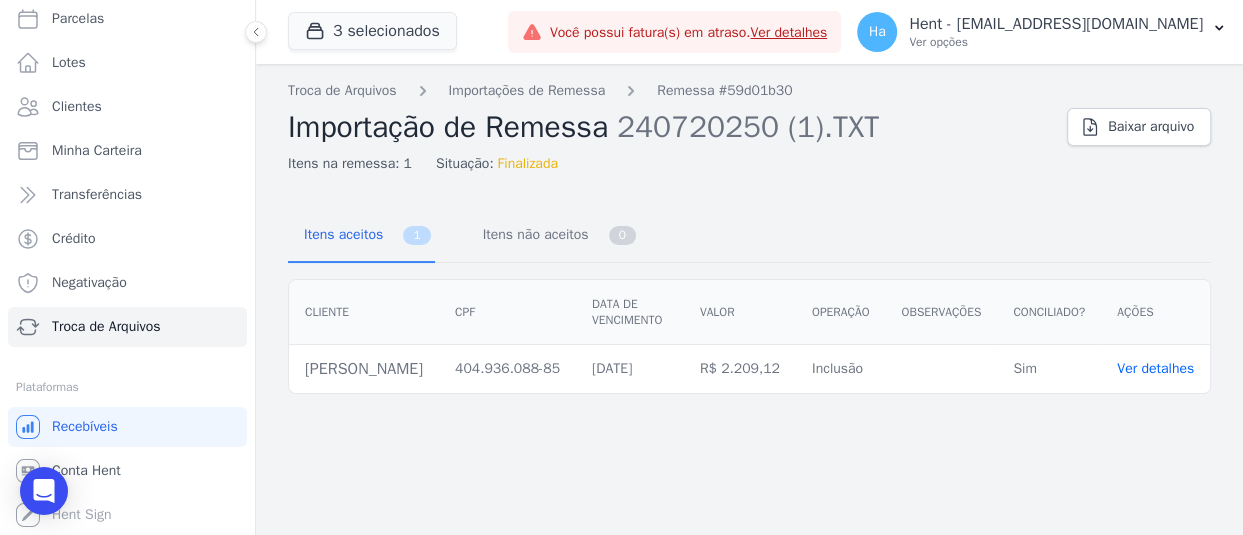 click on "Tamires Dutra Da Silva" at bounding box center [364, 369] 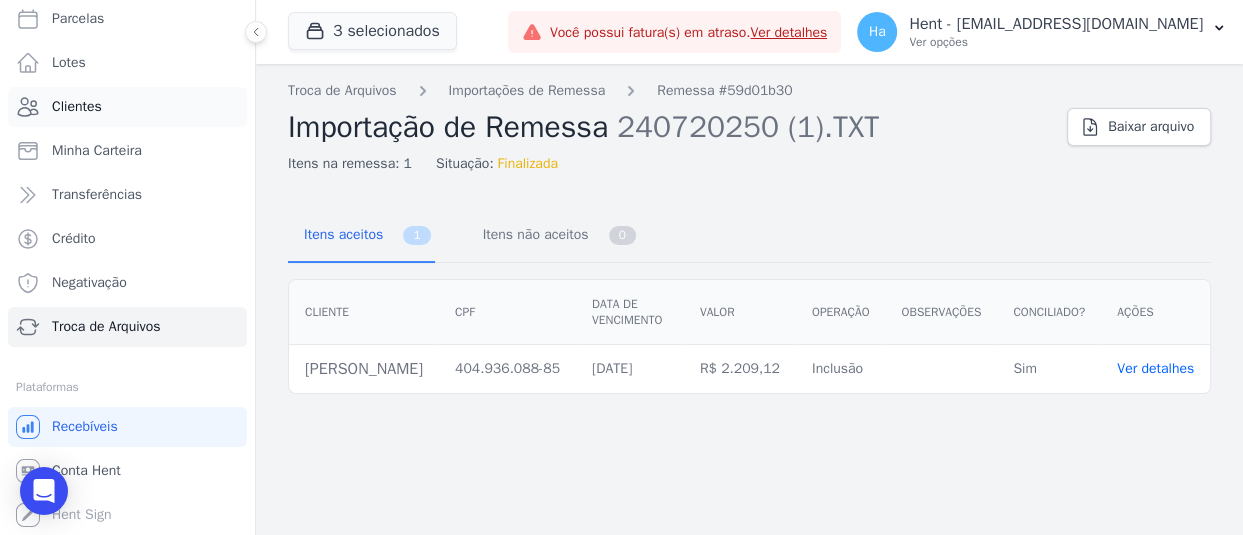 scroll, scrollTop: 0, scrollLeft: 0, axis: both 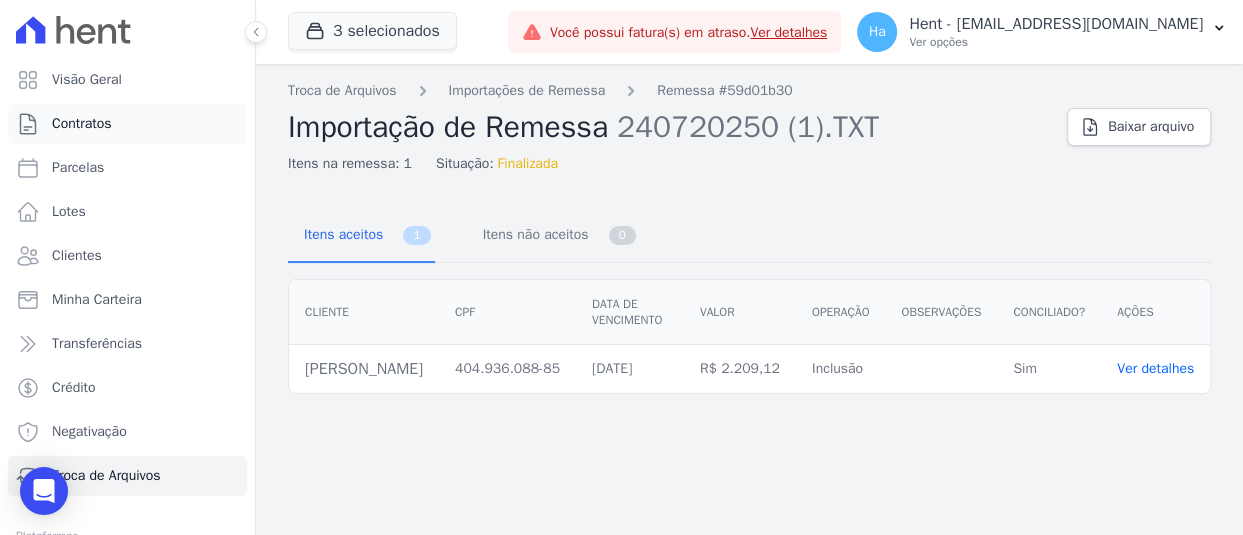 click on "Contratos" at bounding box center (82, 124) 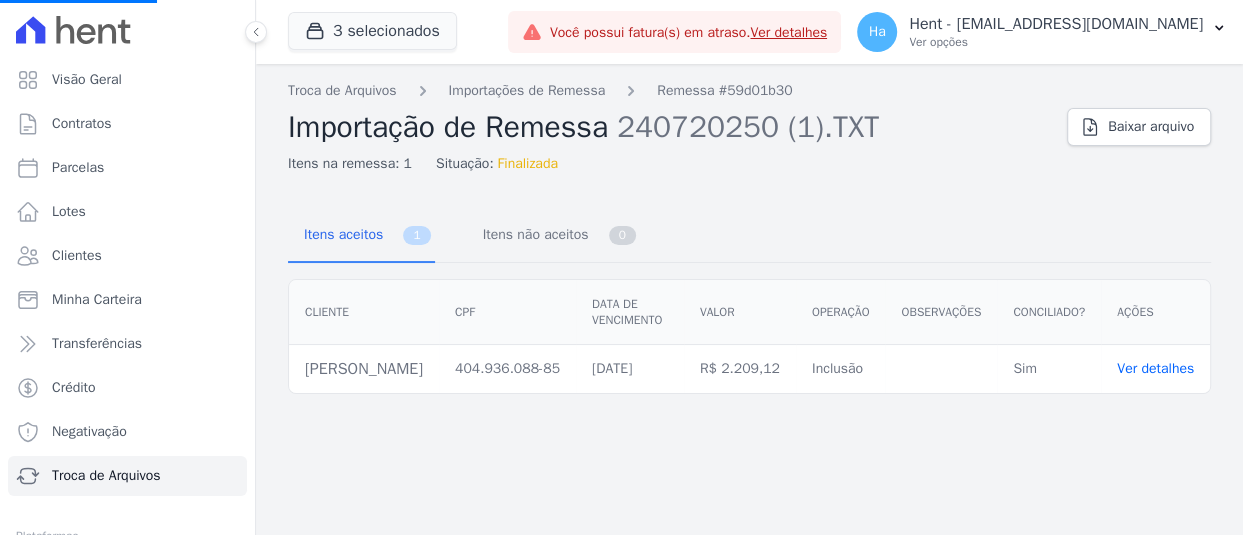 drag, startPoint x: 472, startPoint y: 374, endPoint x: 310, endPoint y: 372, distance: 162.01234 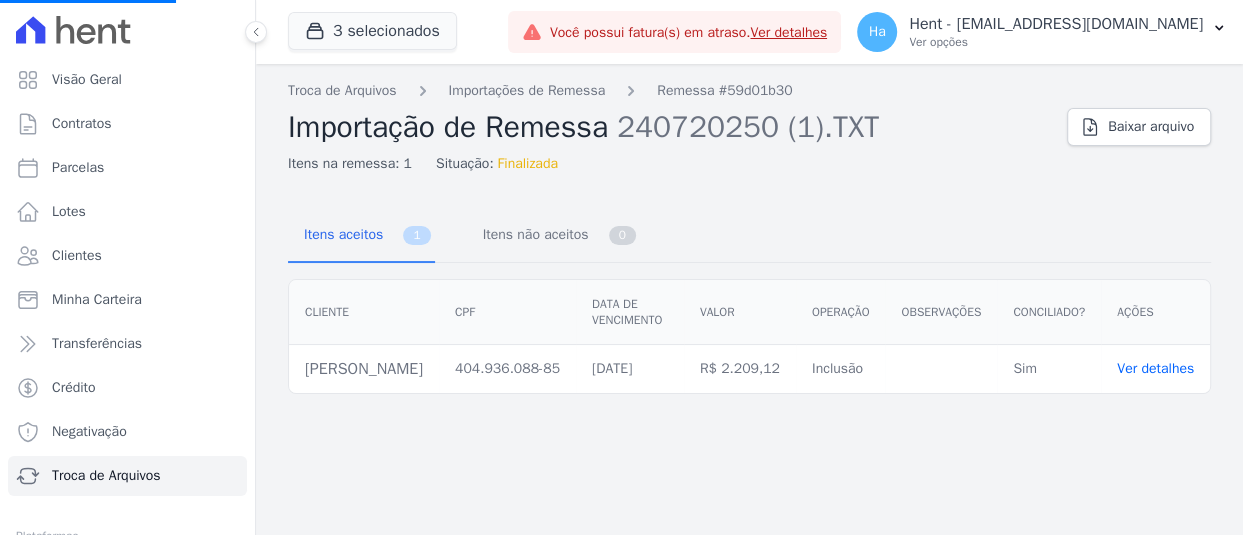 drag, startPoint x: 310, startPoint y: 372, endPoint x: 467, endPoint y: 378, distance: 157.11461 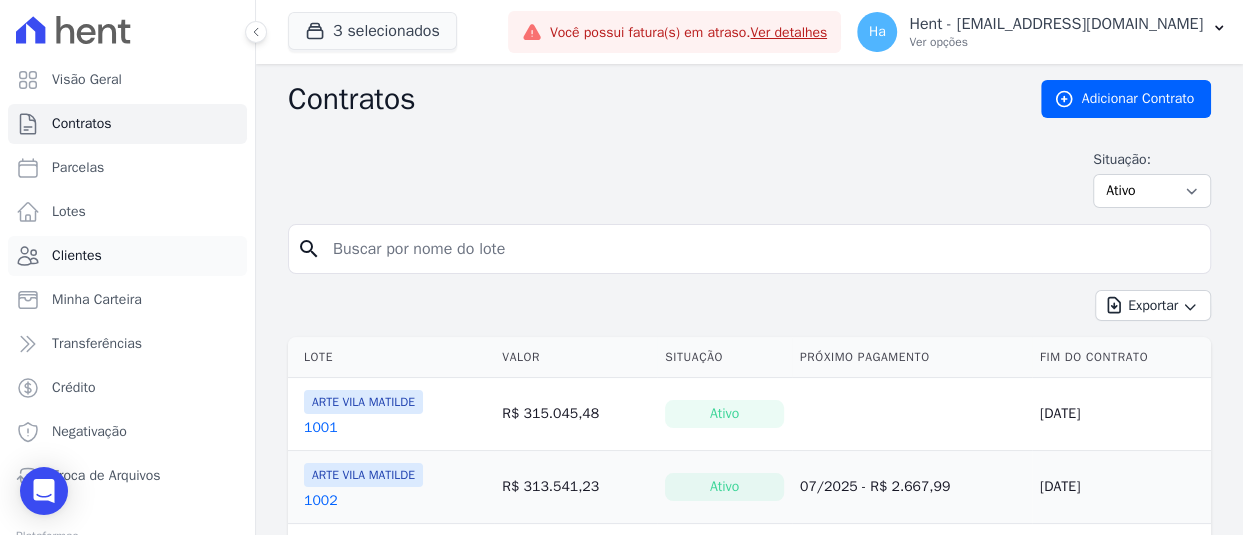 click on "Clientes" at bounding box center [77, 256] 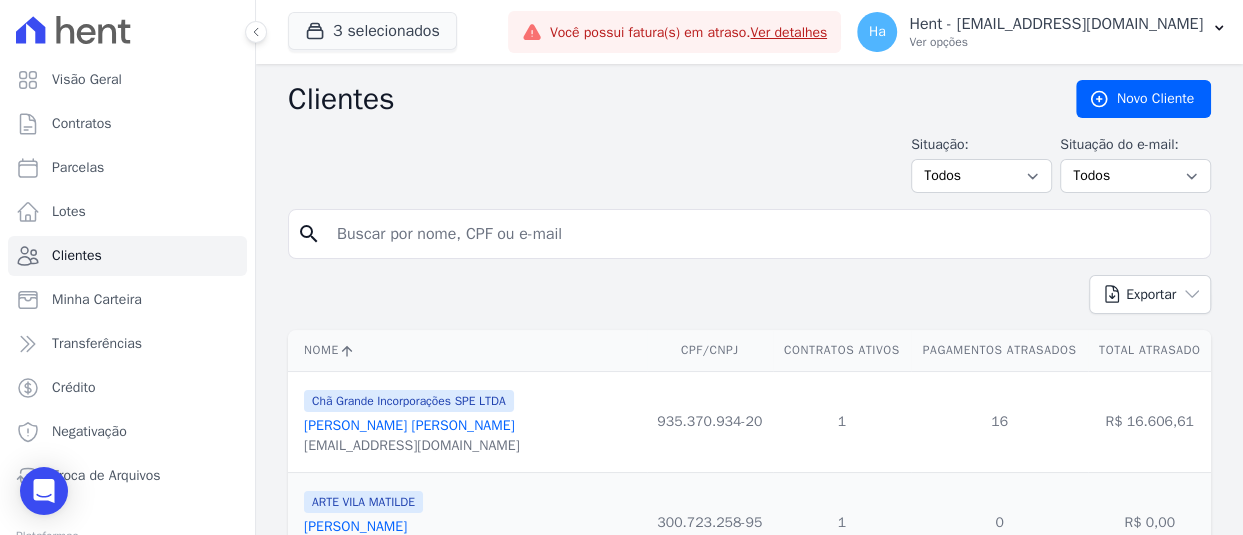 click on "search" at bounding box center (749, 234) 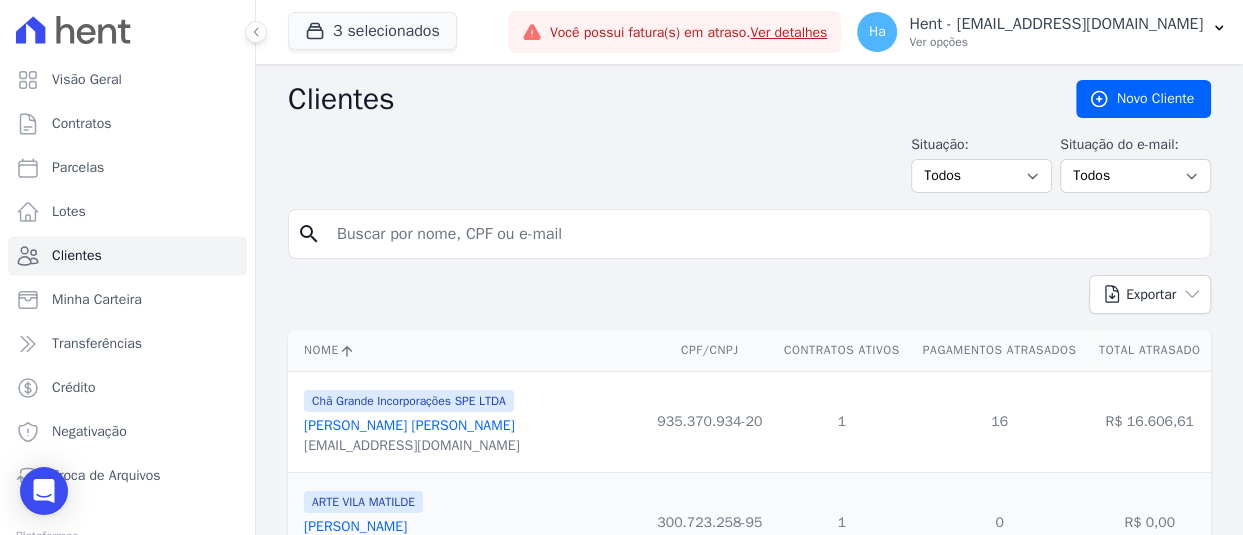 click at bounding box center (763, 234) 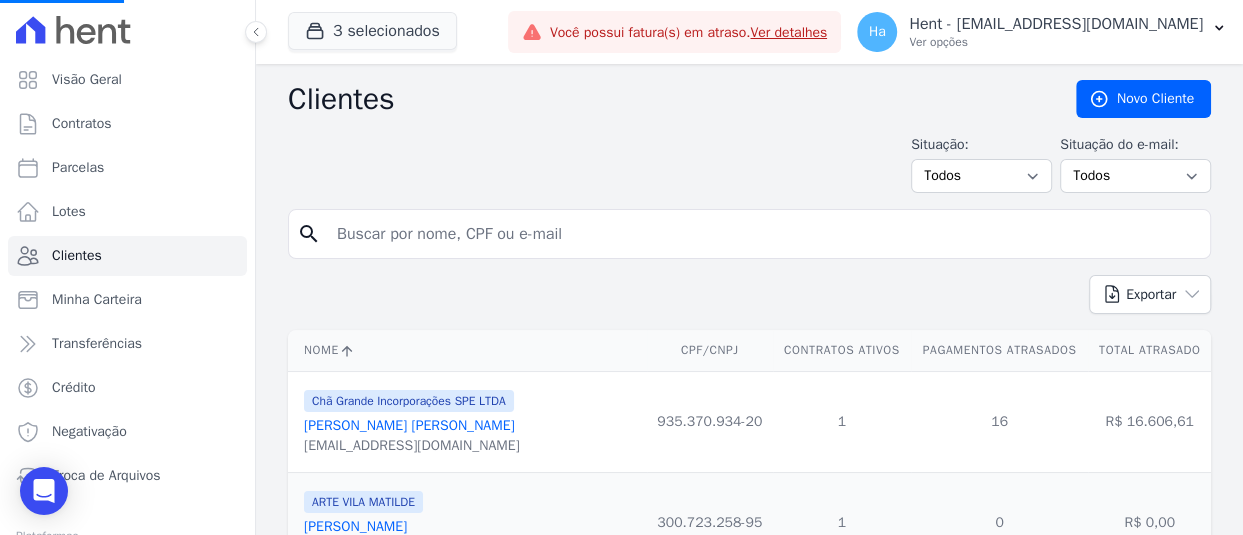 click at bounding box center (763, 234) 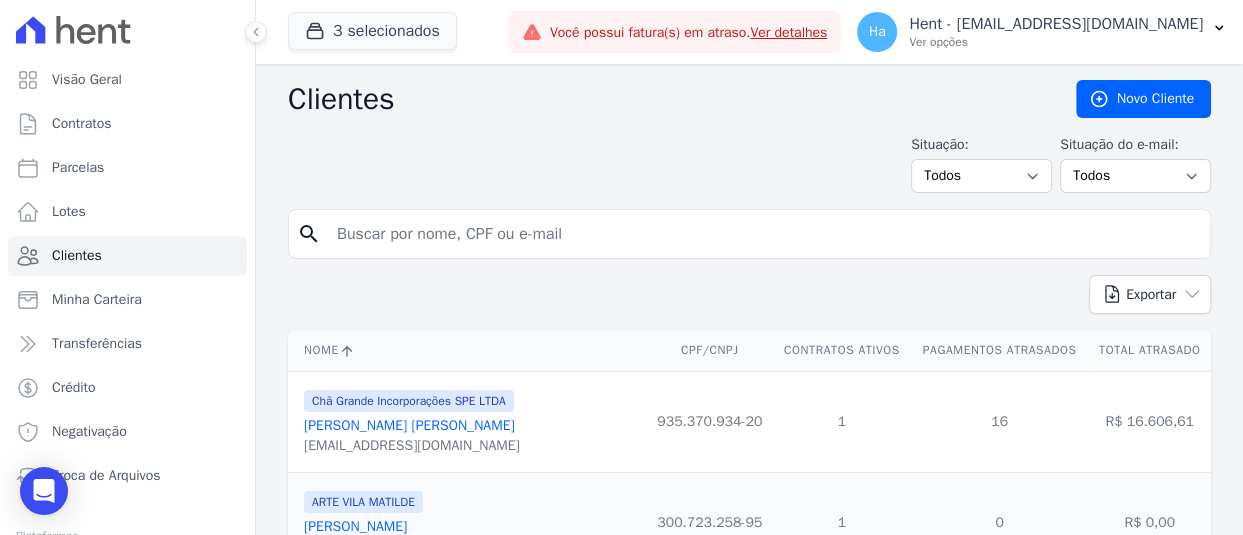 click at bounding box center (763, 234) 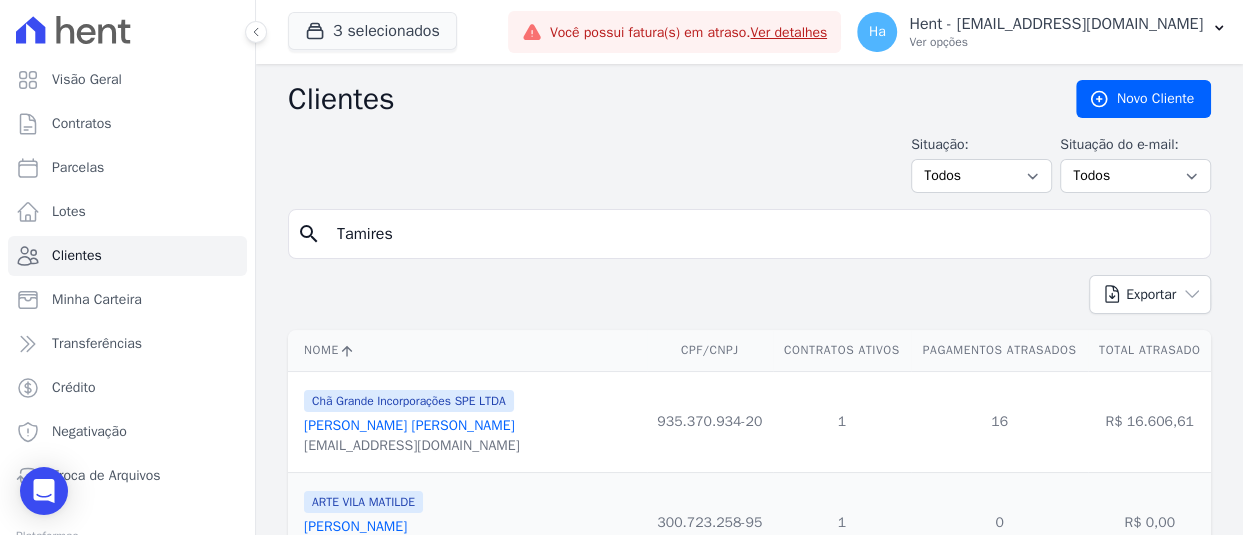 type on "Tamires" 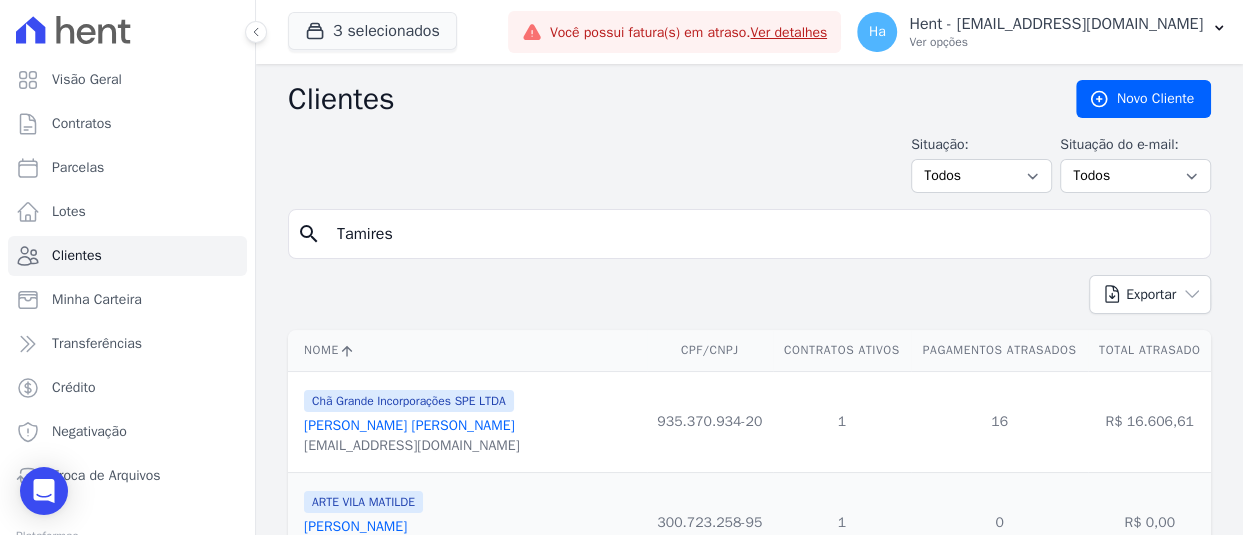 scroll, scrollTop: 300, scrollLeft: 0, axis: vertical 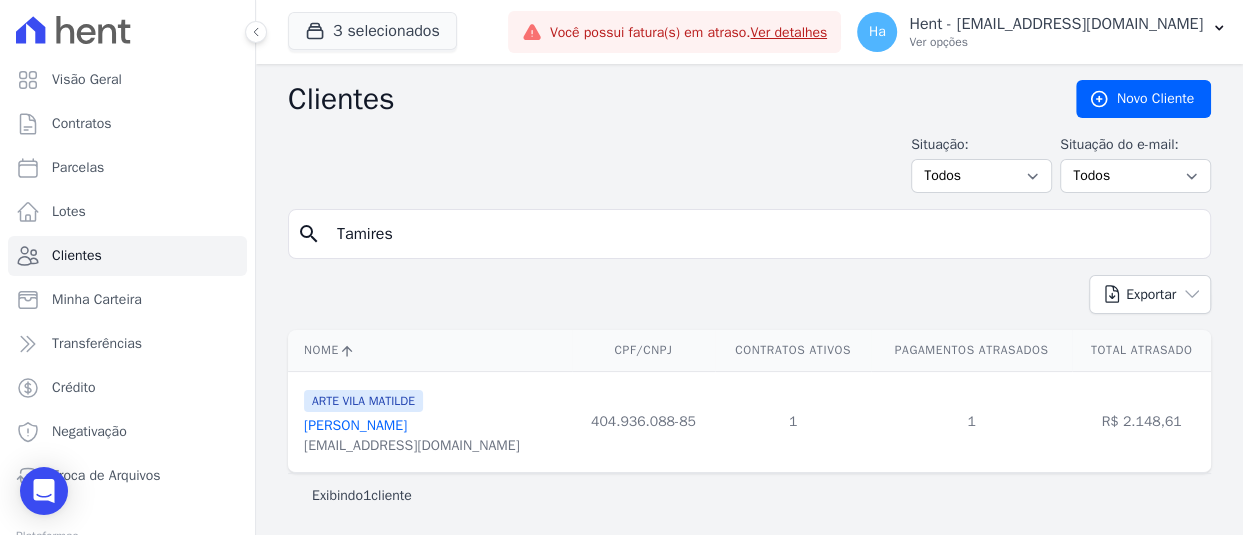 click on "Tamires Dutra Da Silva" at bounding box center (355, 425) 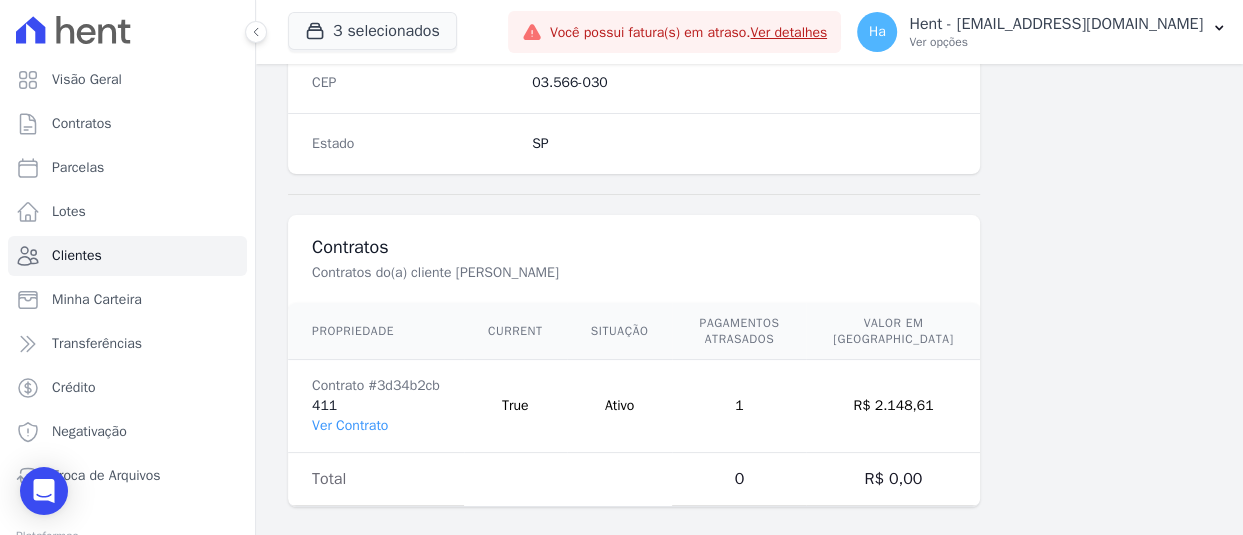scroll, scrollTop: 1349, scrollLeft: 0, axis: vertical 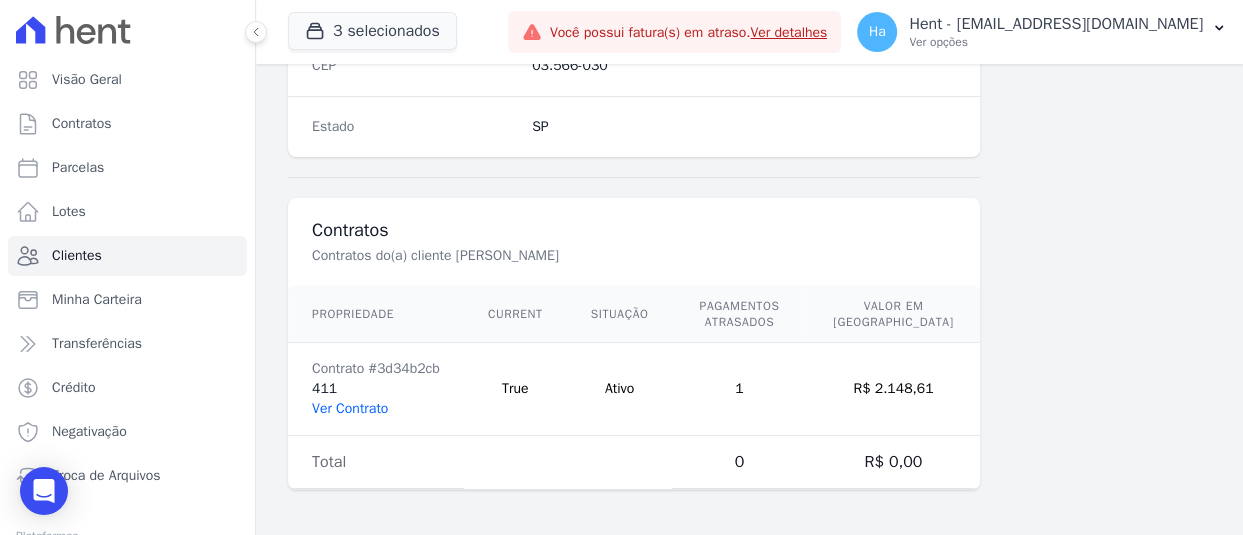 click on "Ver Contrato" at bounding box center [350, 408] 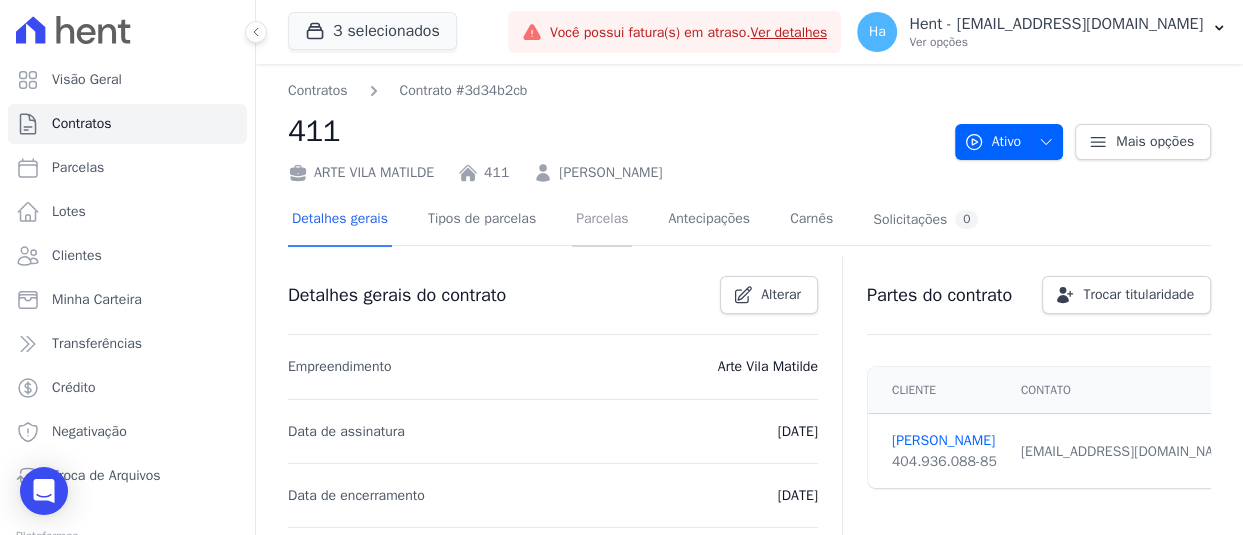 click on "Parcelas" at bounding box center (602, 220) 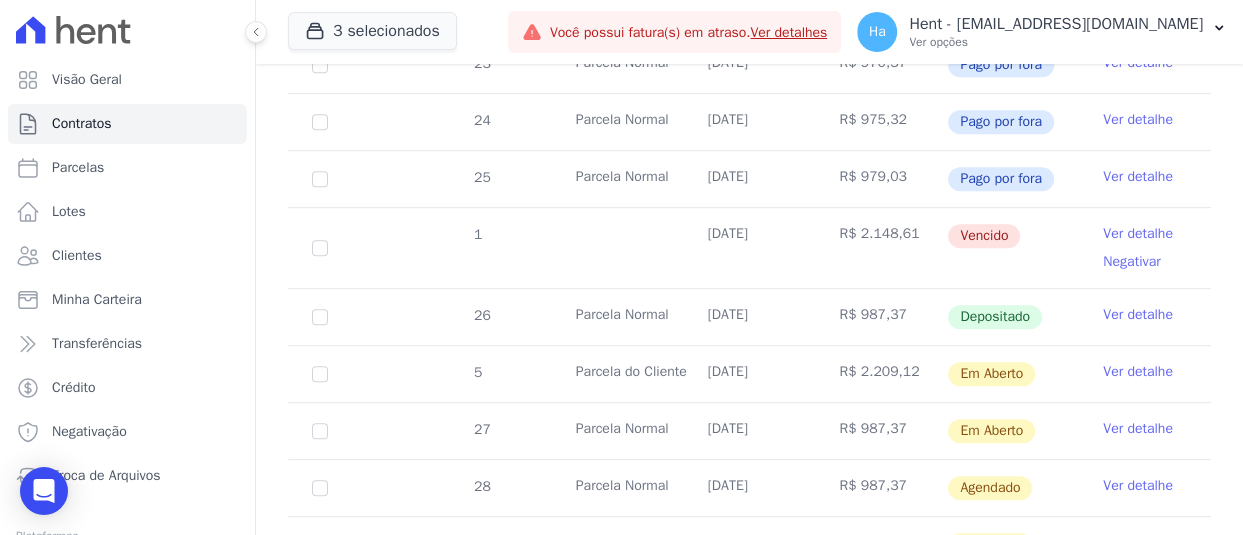 scroll, scrollTop: 700, scrollLeft: 0, axis: vertical 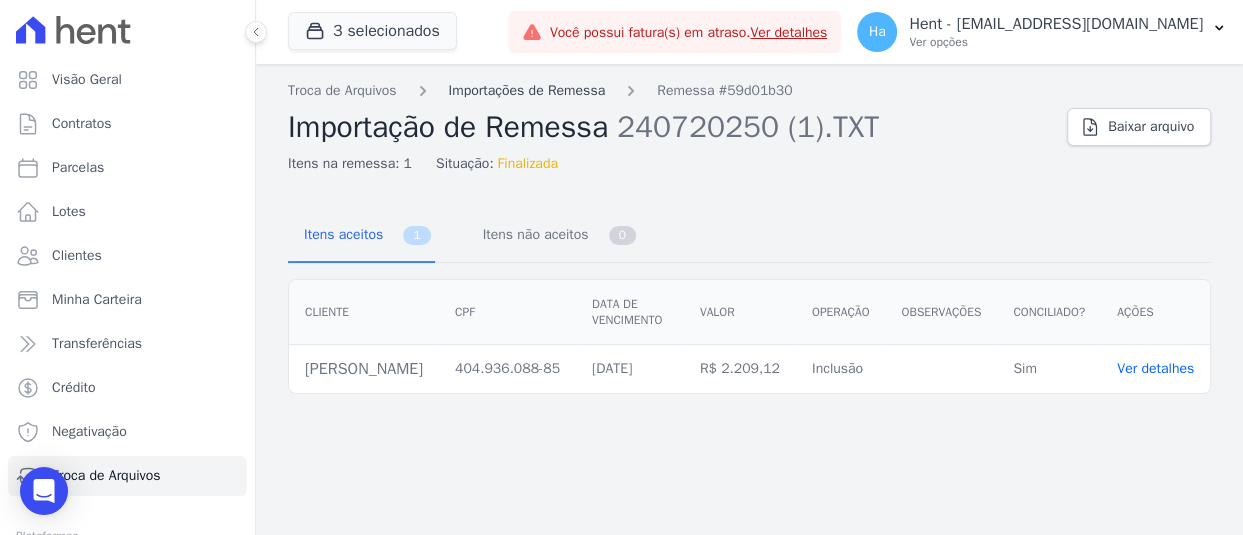 click on "Importações de Remessa" at bounding box center (527, 90) 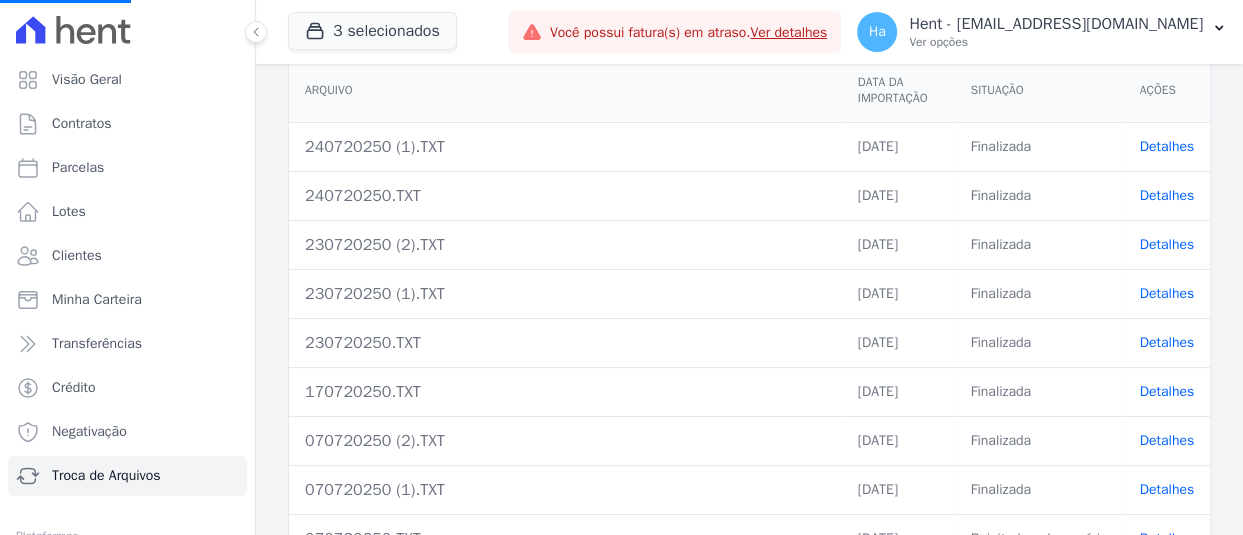 scroll, scrollTop: 400, scrollLeft: 0, axis: vertical 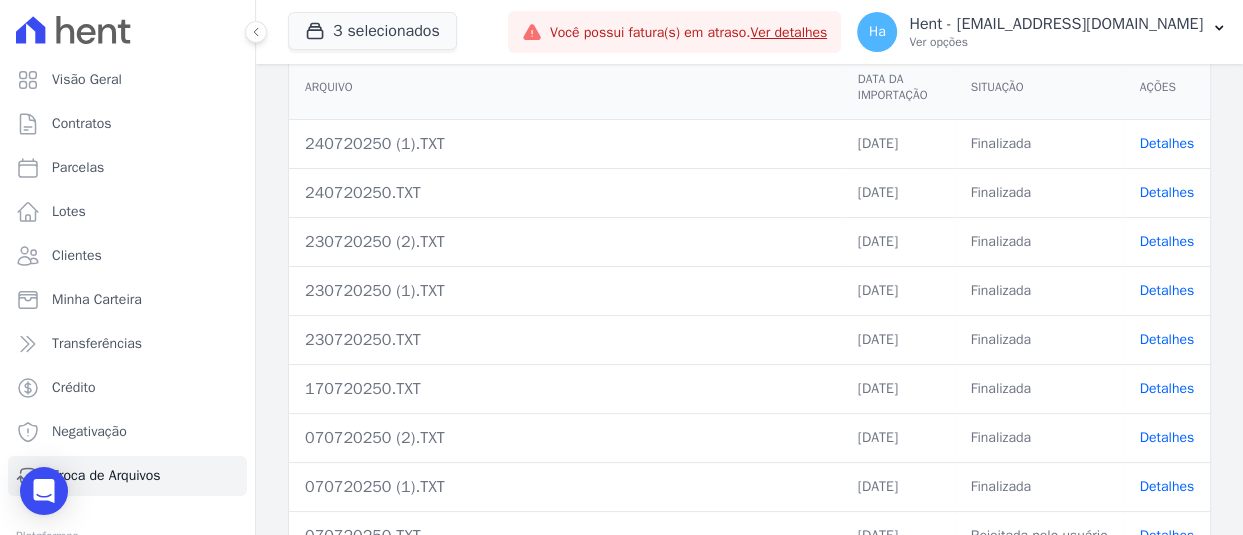 click on "Detalhes" at bounding box center [1166, 192] 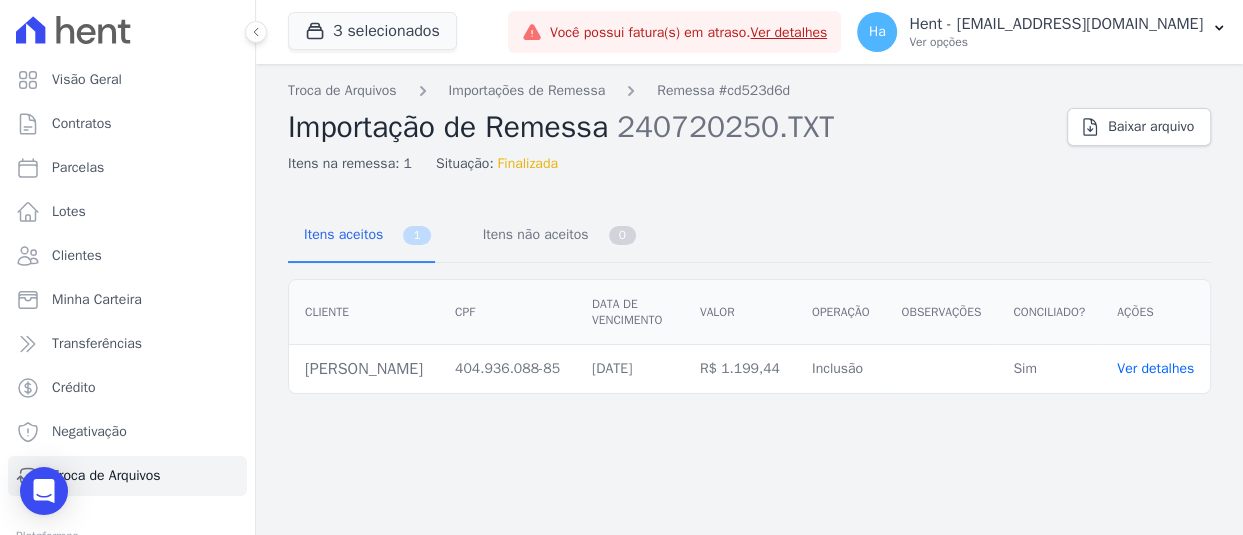 click on "R$ 1.199,44" at bounding box center [740, 369] 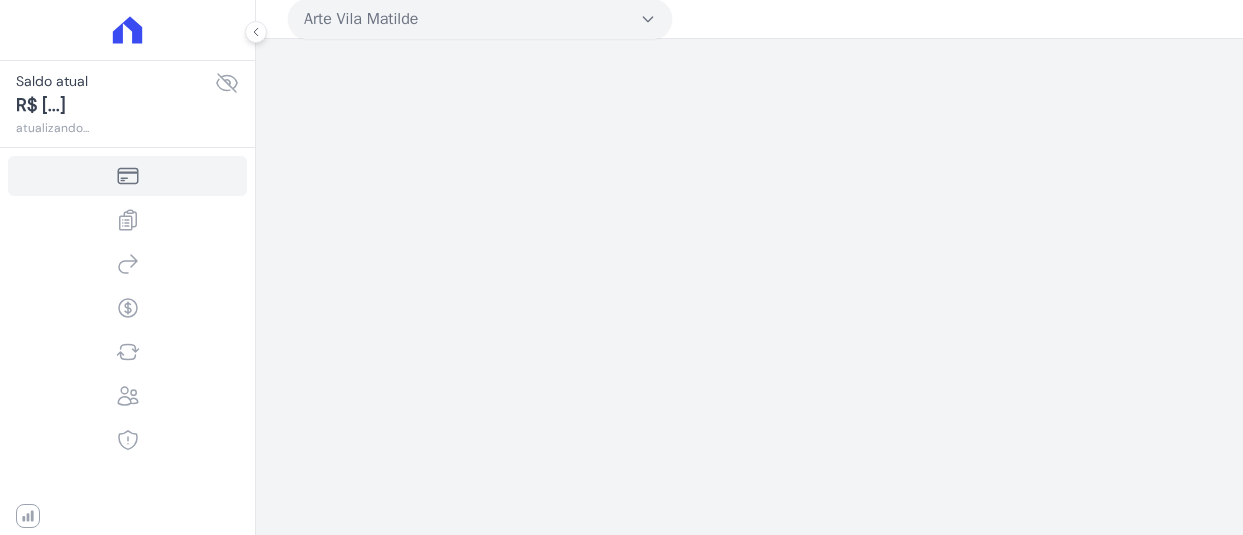 scroll, scrollTop: 0, scrollLeft: 0, axis: both 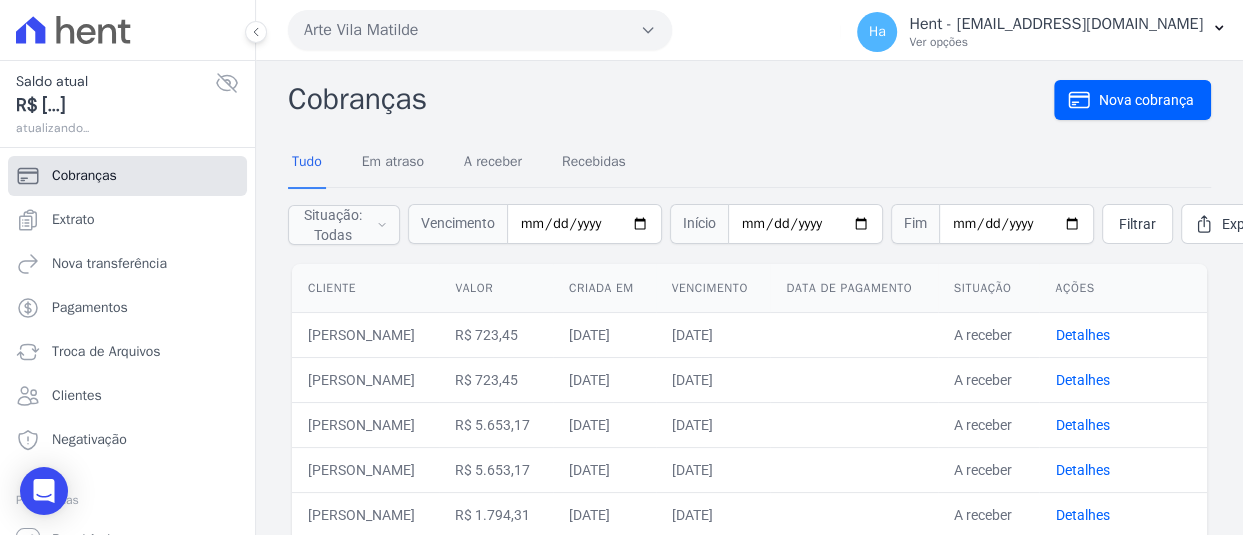 click on "Cobranças" at bounding box center [84, 176] 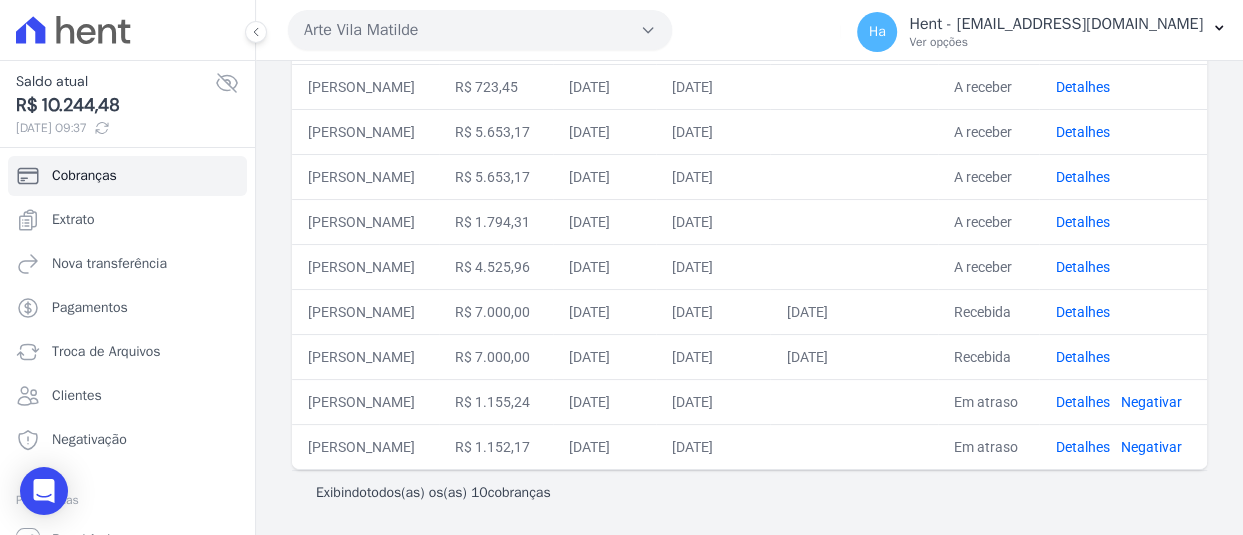 scroll, scrollTop: 0, scrollLeft: 0, axis: both 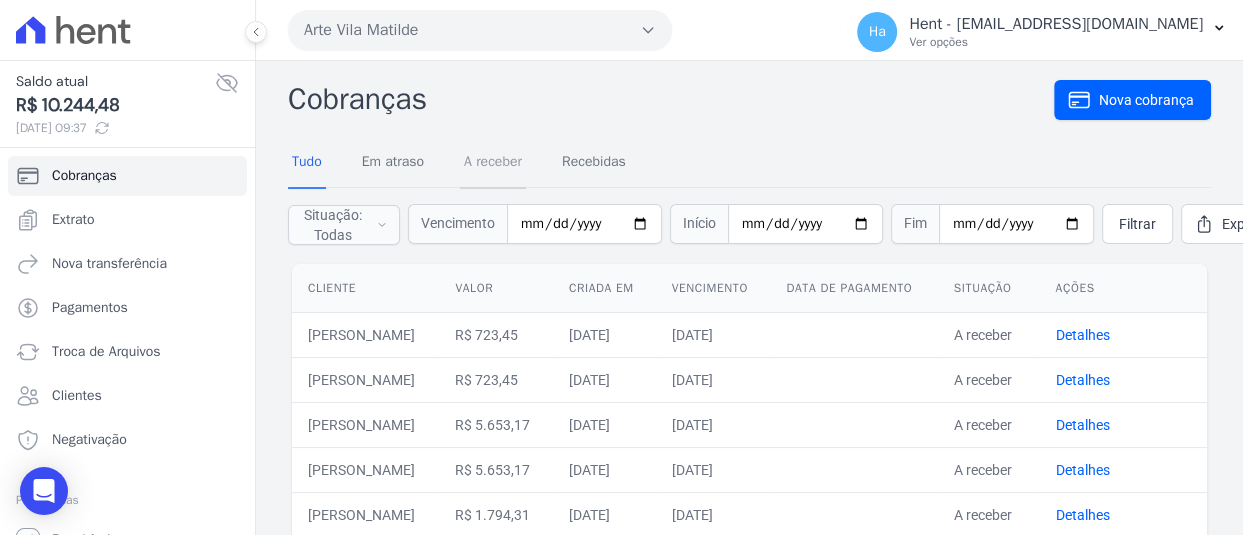 click on "A receber" at bounding box center (493, 163) 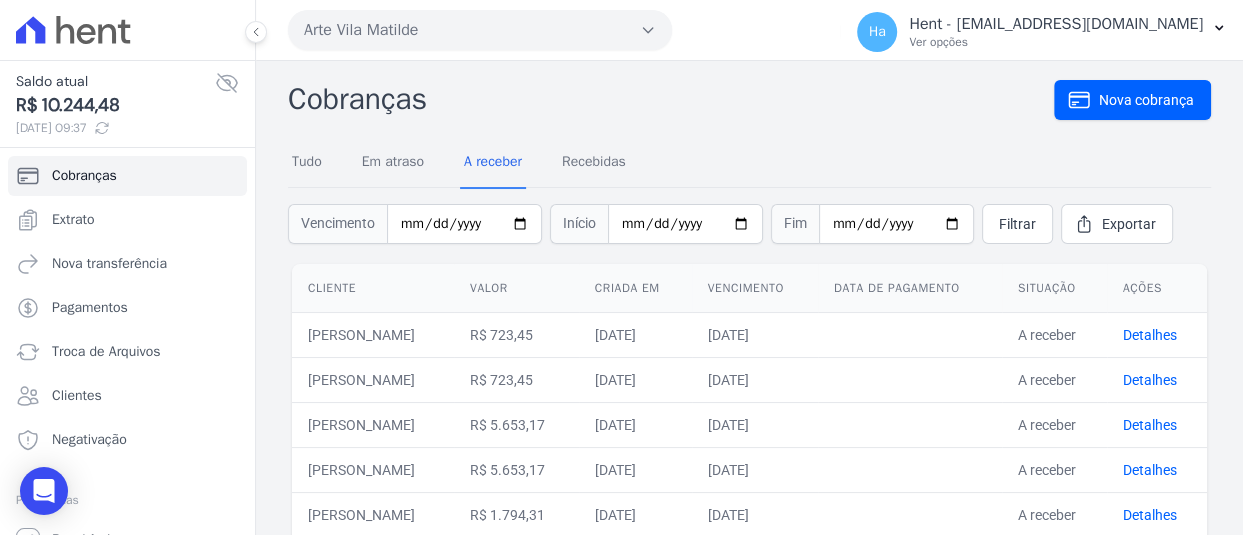 scroll, scrollTop: 127, scrollLeft: 0, axis: vertical 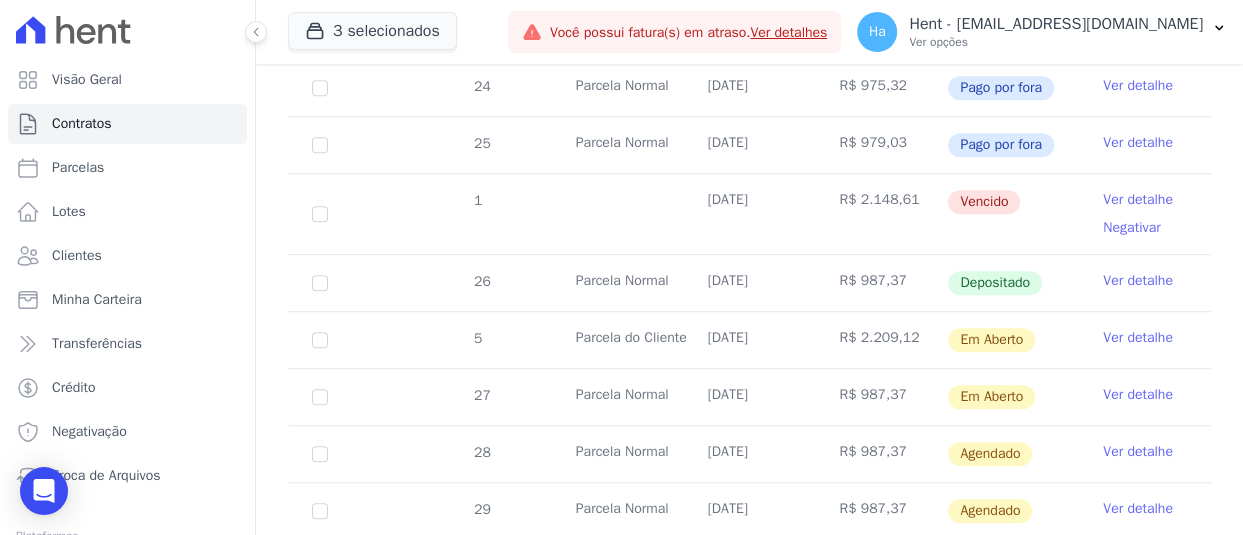 click on "Ver detalhe" at bounding box center [1138, 395] 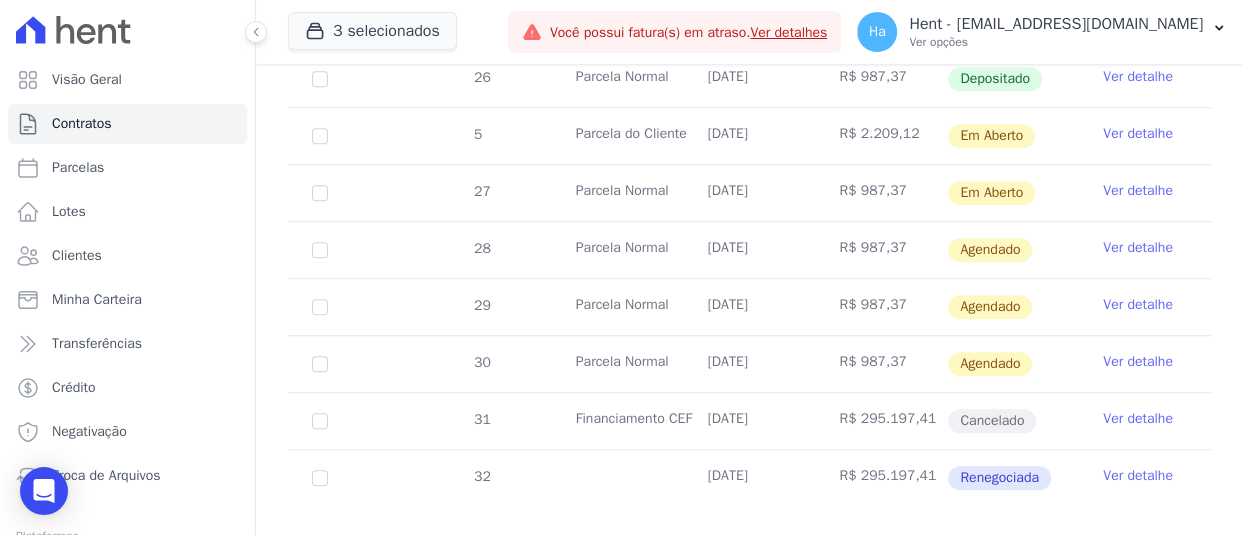 scroll, scrollTop: 932, scrollLeft: 0, axis: vertical 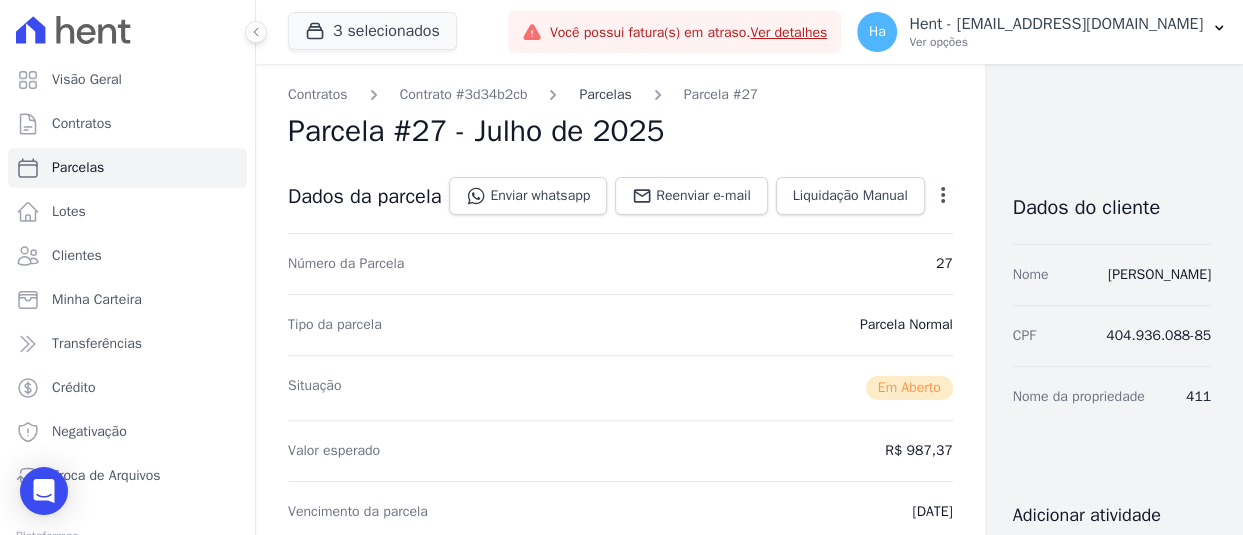 click on "Parcelas" at bounding box center (605, 94) 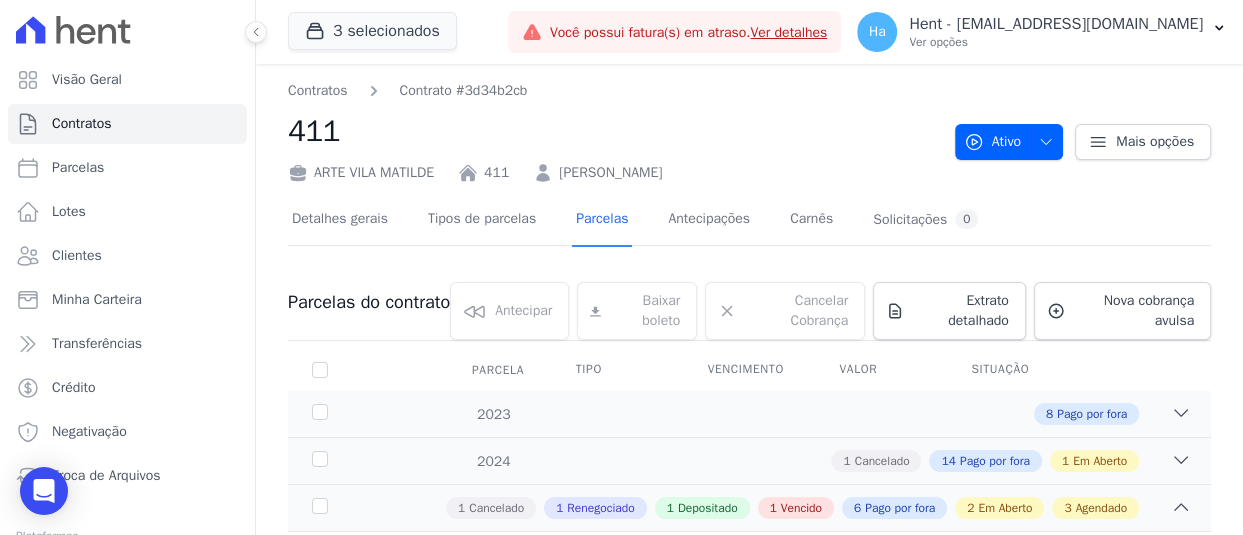 scroll, scrollTop: 0, scrollLeft: 0, axis: both 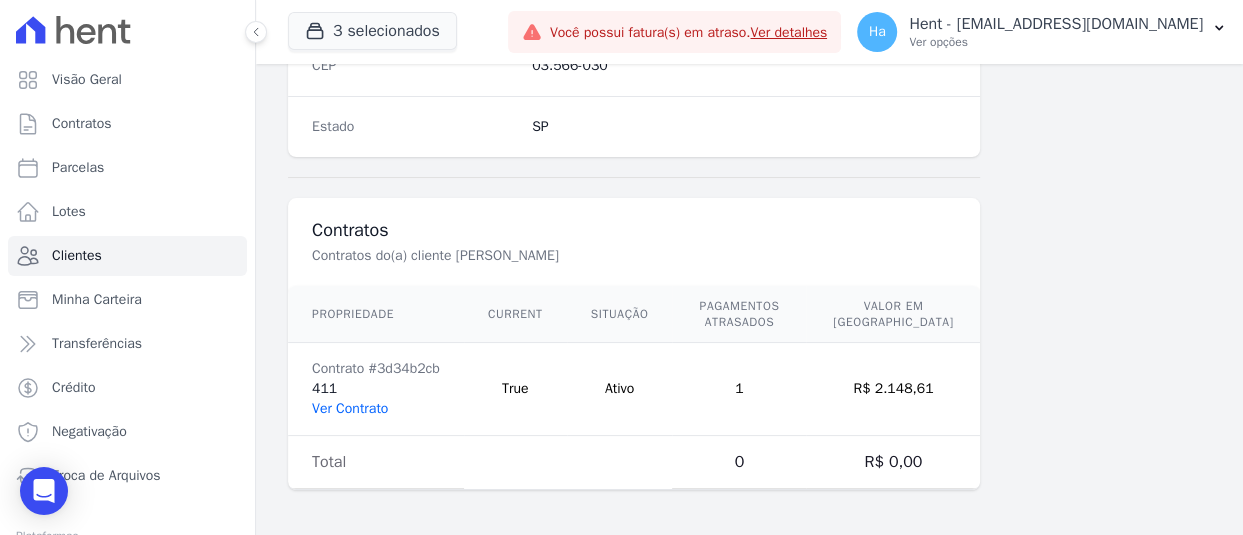 click on "Ver Contrato" at bounding box center (350, 408) 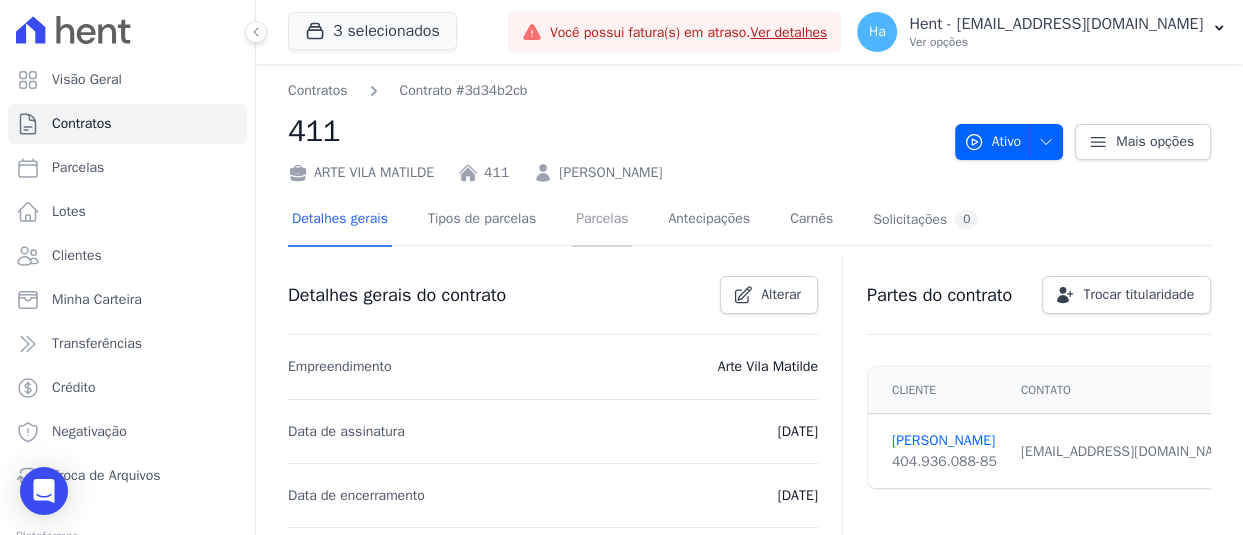 click on "Parcelas" at bounding box center [602, 220] 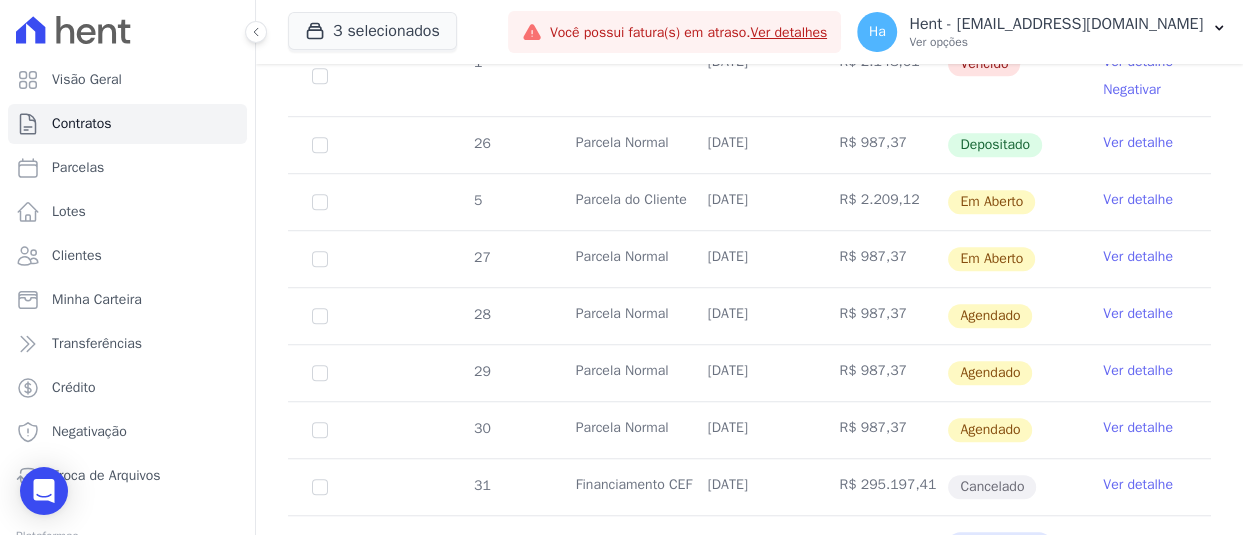 scroll, scrollTop: 632, scrollLeft: 0, axis: vertical 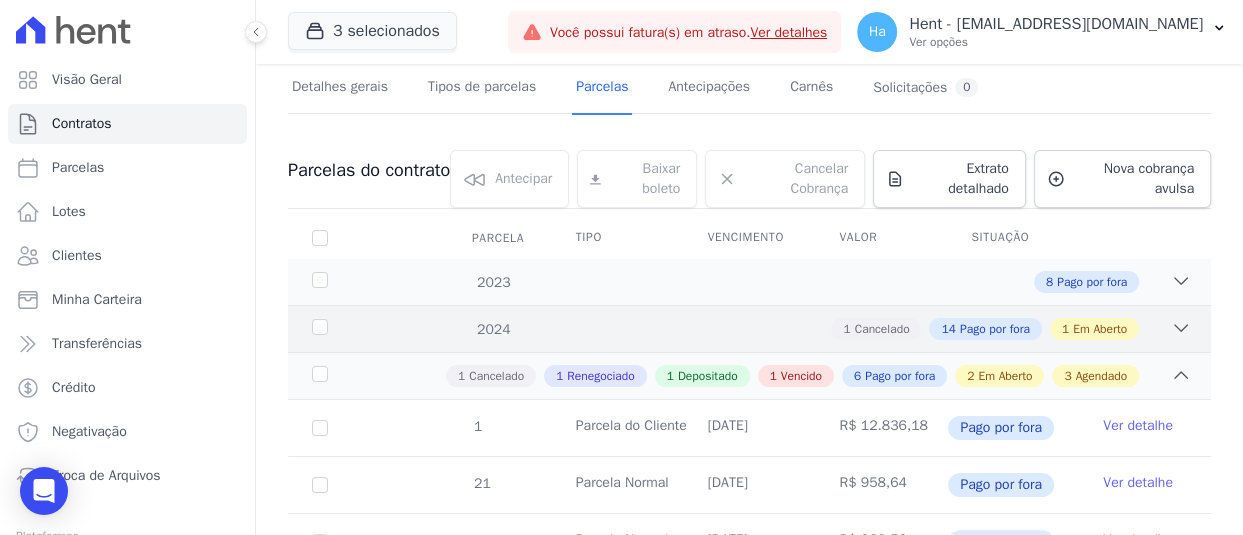 click on "1
Cancelado
14
Pago por fora
1
Em Aberto" at bounding box center (795, 329) 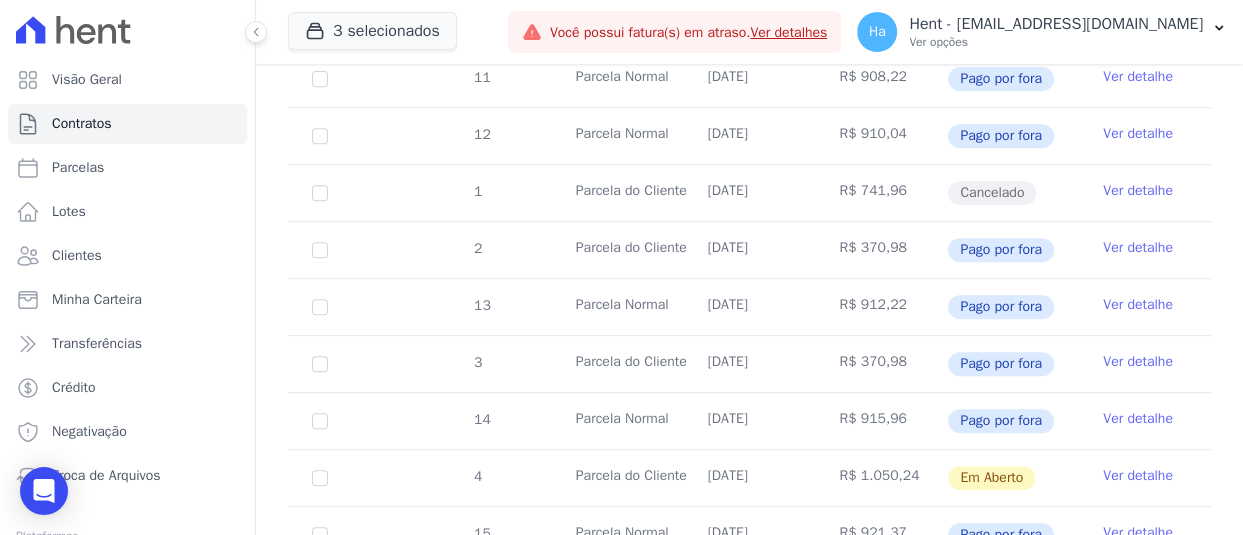 scroll, scrollTop: 632, scrollLeft: 0, axis: vertical 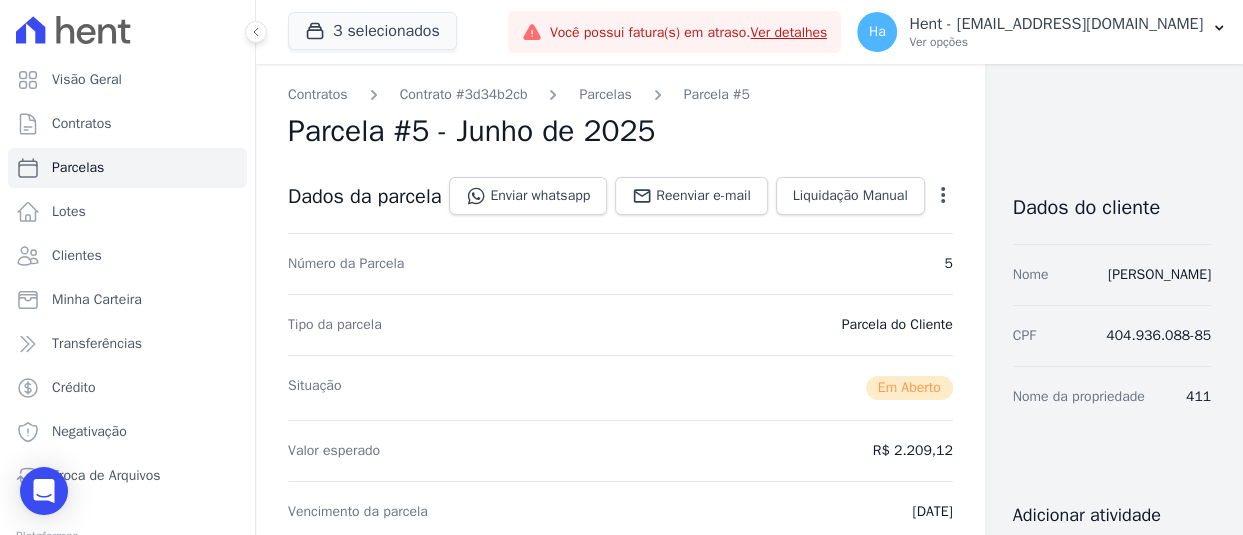 click 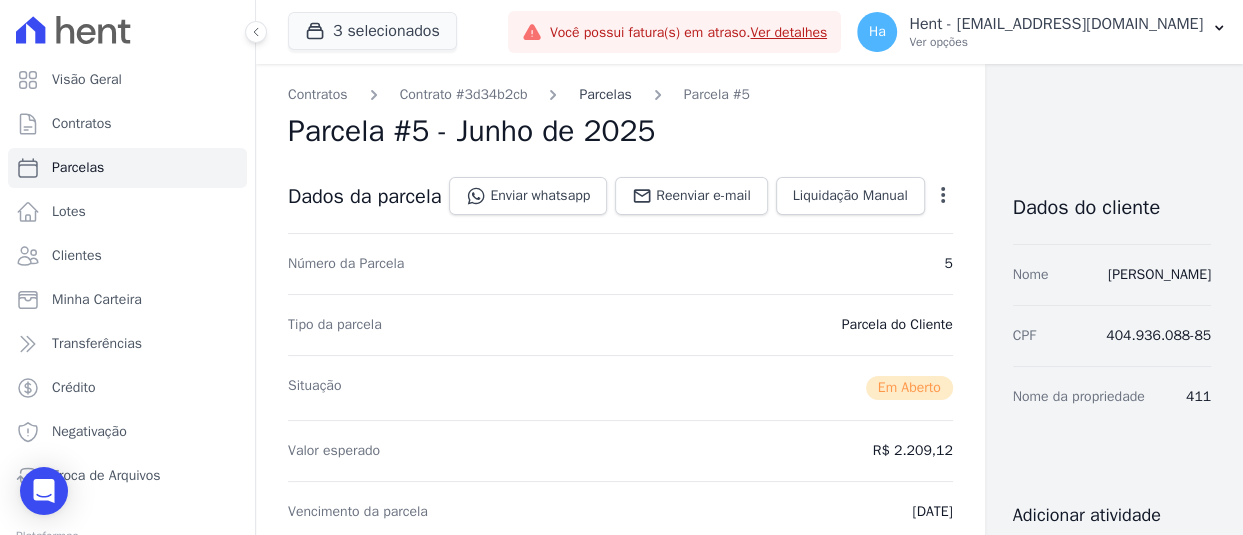 click on "Parcelas" at bounding box center [605, 94] 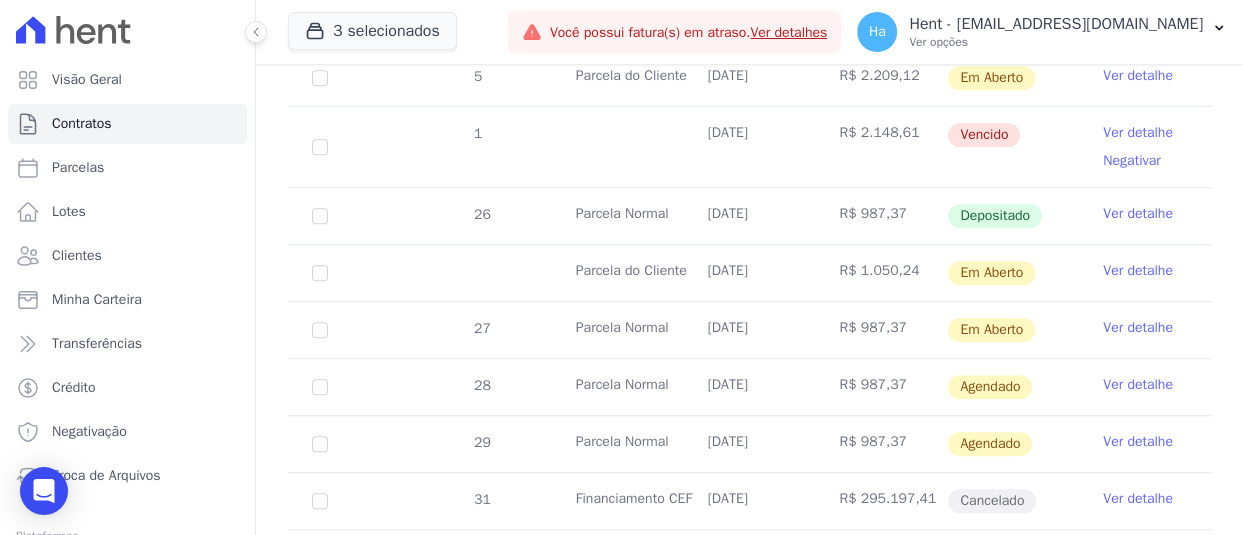 scroll, scrollTop: 789, scrollLeft: 0, axis: vertical 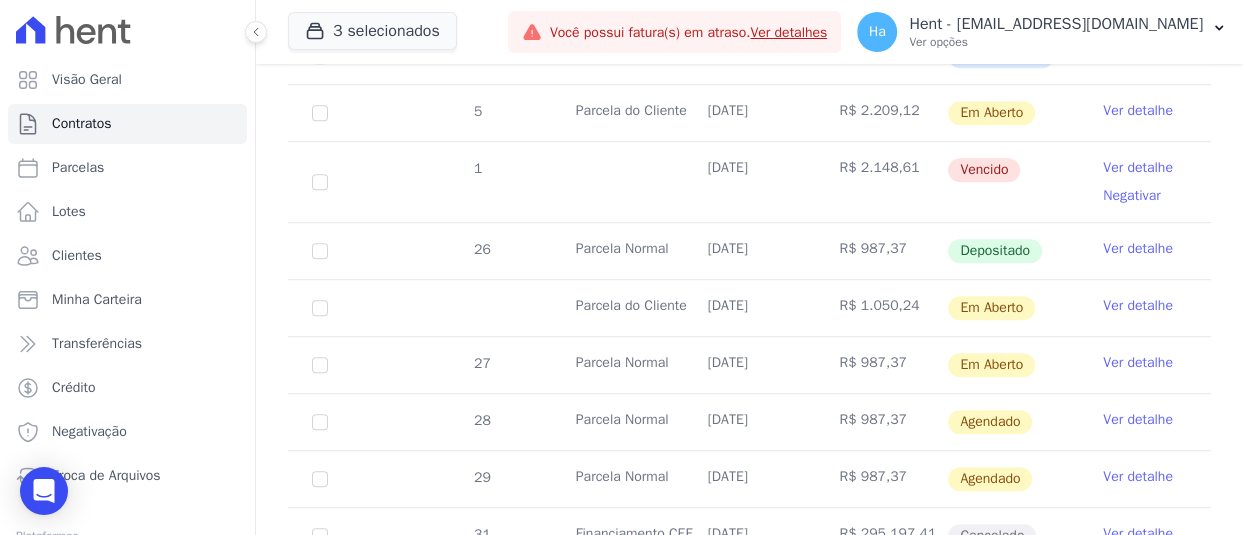 click on "Parcela do Cliente
30/07/2025
R$ 1.050,24
Em Aberto
Ver detalhe" at bounding box center (749, 307) 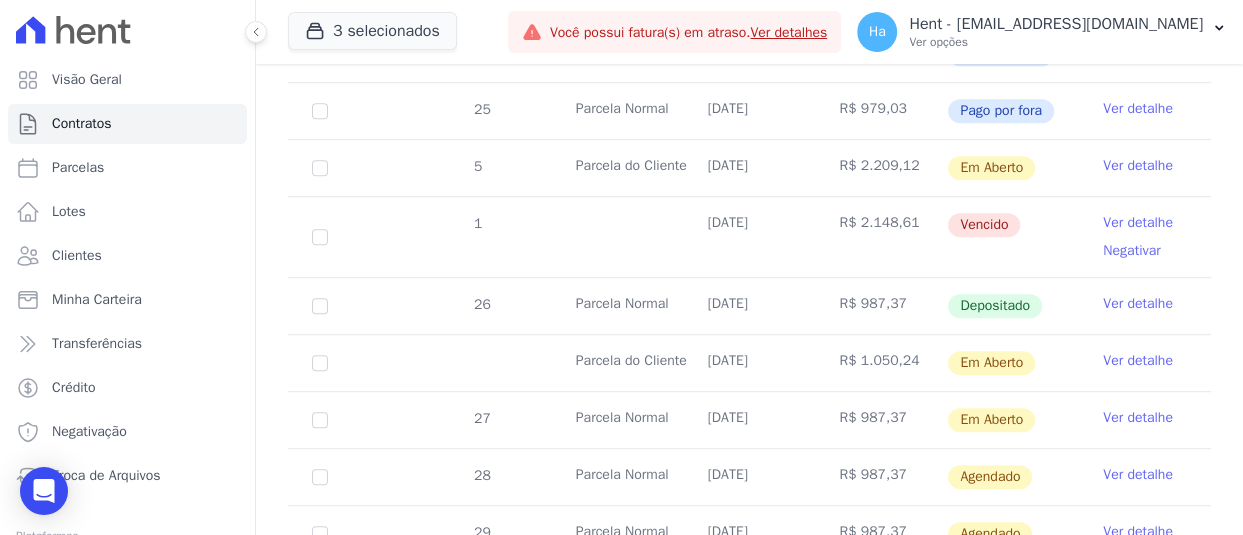 scroll, scrollTop: 689, scrollLeft: 0, axis: vertical 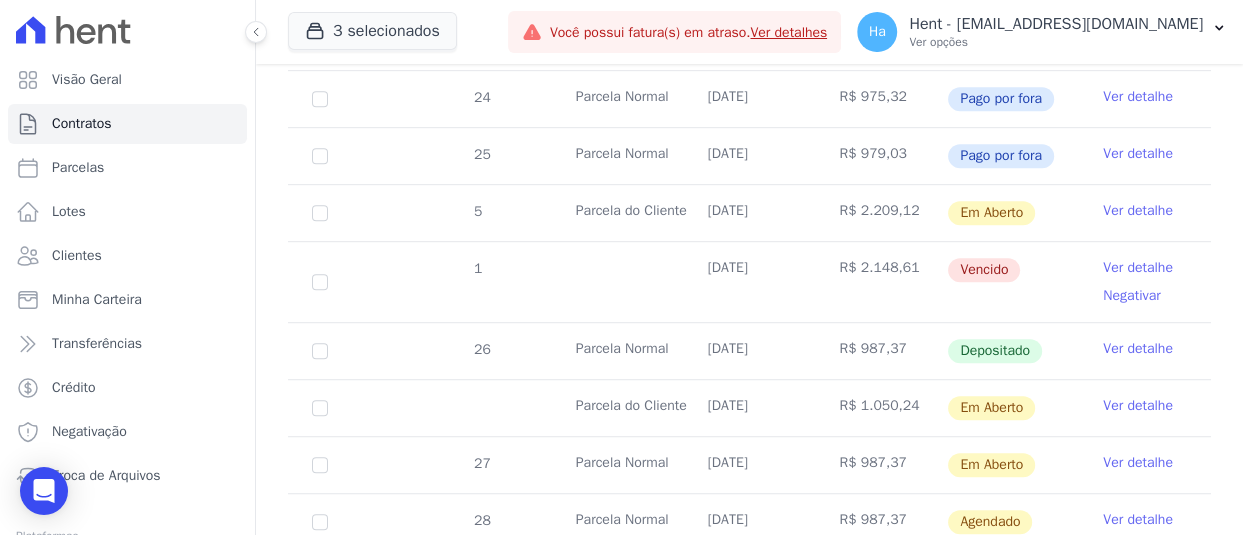 click on "Ver detalhe" at bounding box center (1138, 211) 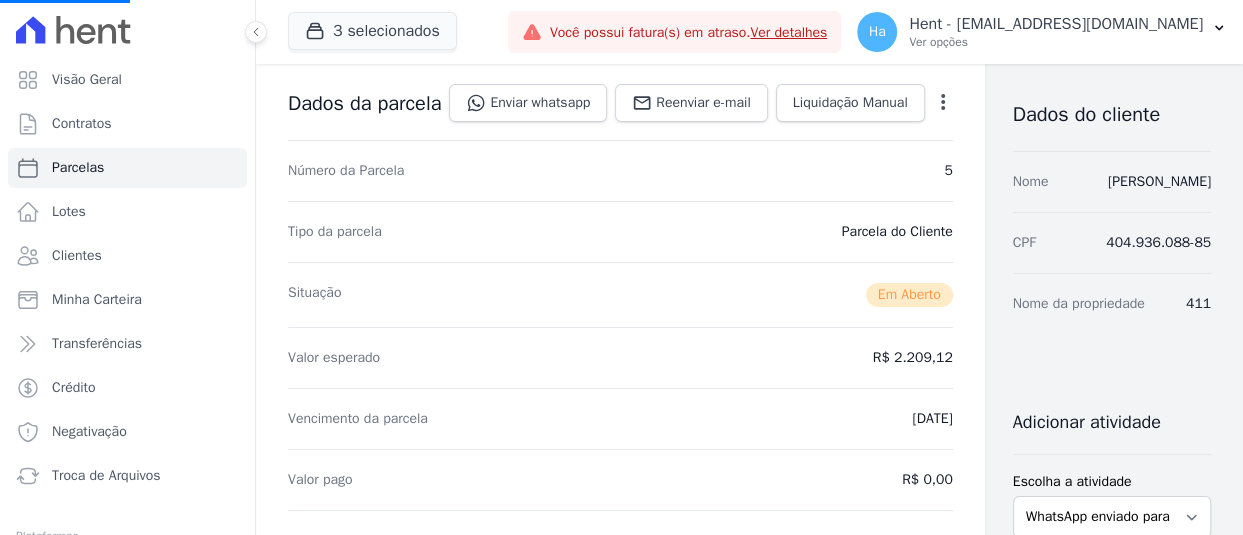 scroll, scrollTop: 300, scrollLeft: 0, axis: vertical 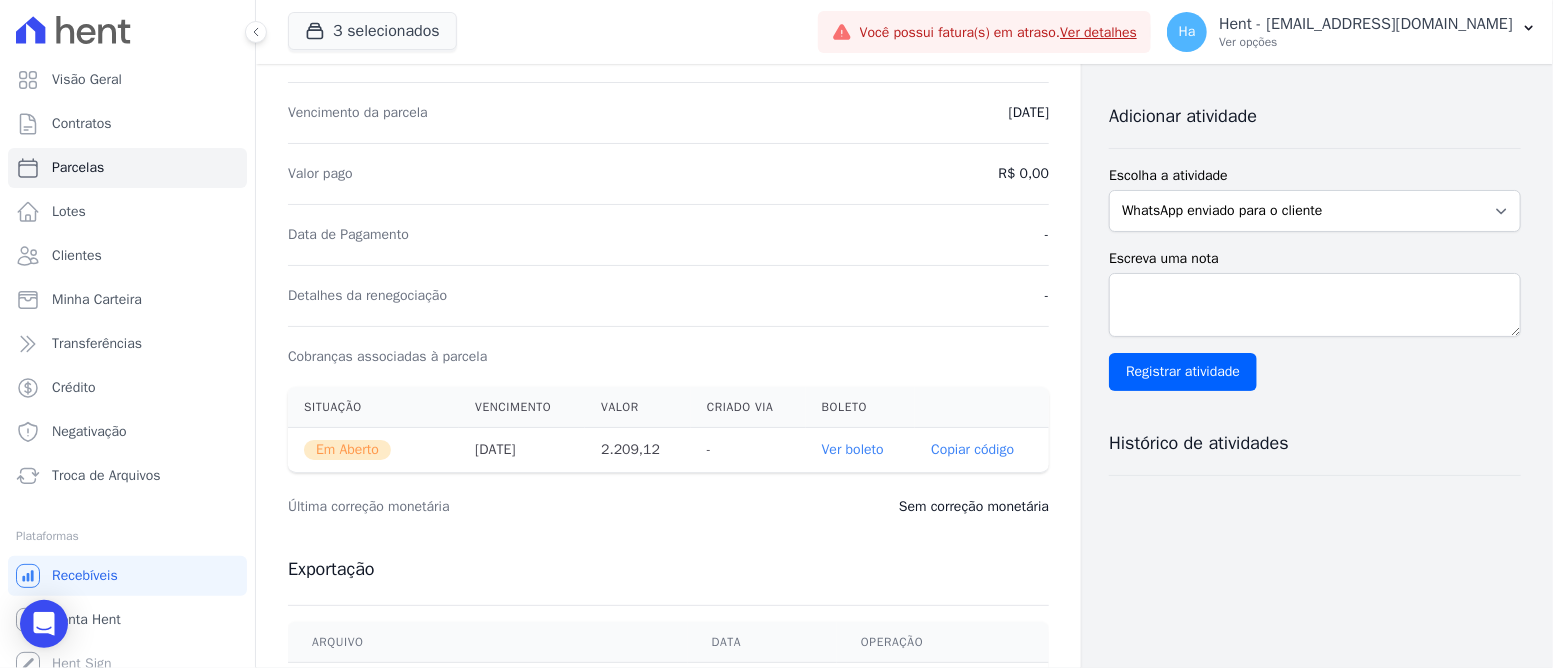 drag, startPoint x: 1224, startPoint y: 11, endPoint x: 693, endPoint y: 270, distance: 590.7978 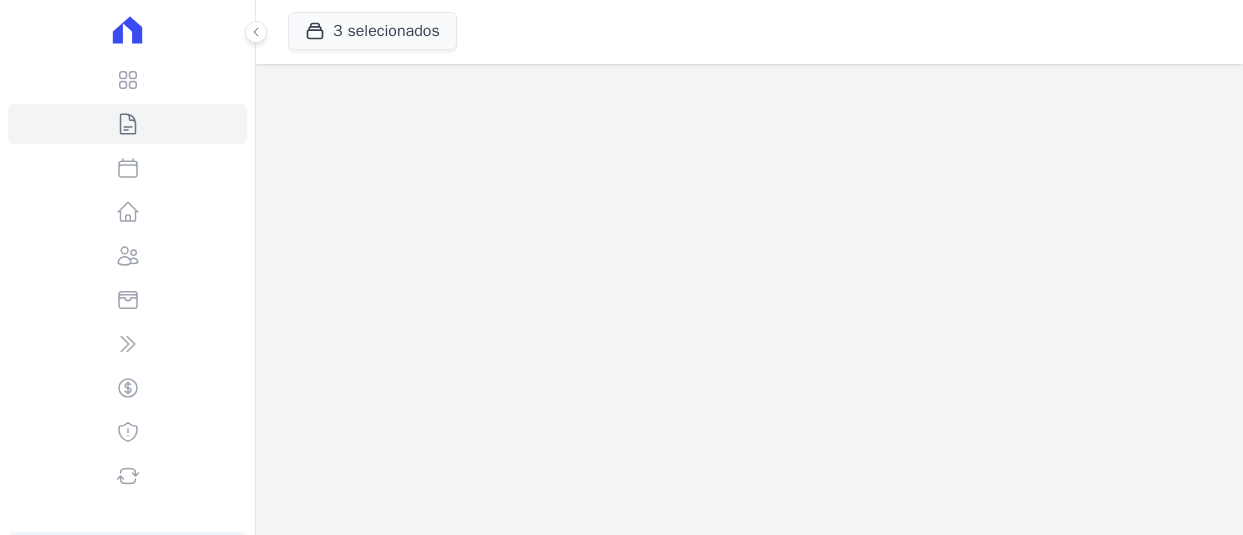 scroll, scrollTop: 0, scrollLeft: 0, axis: both 